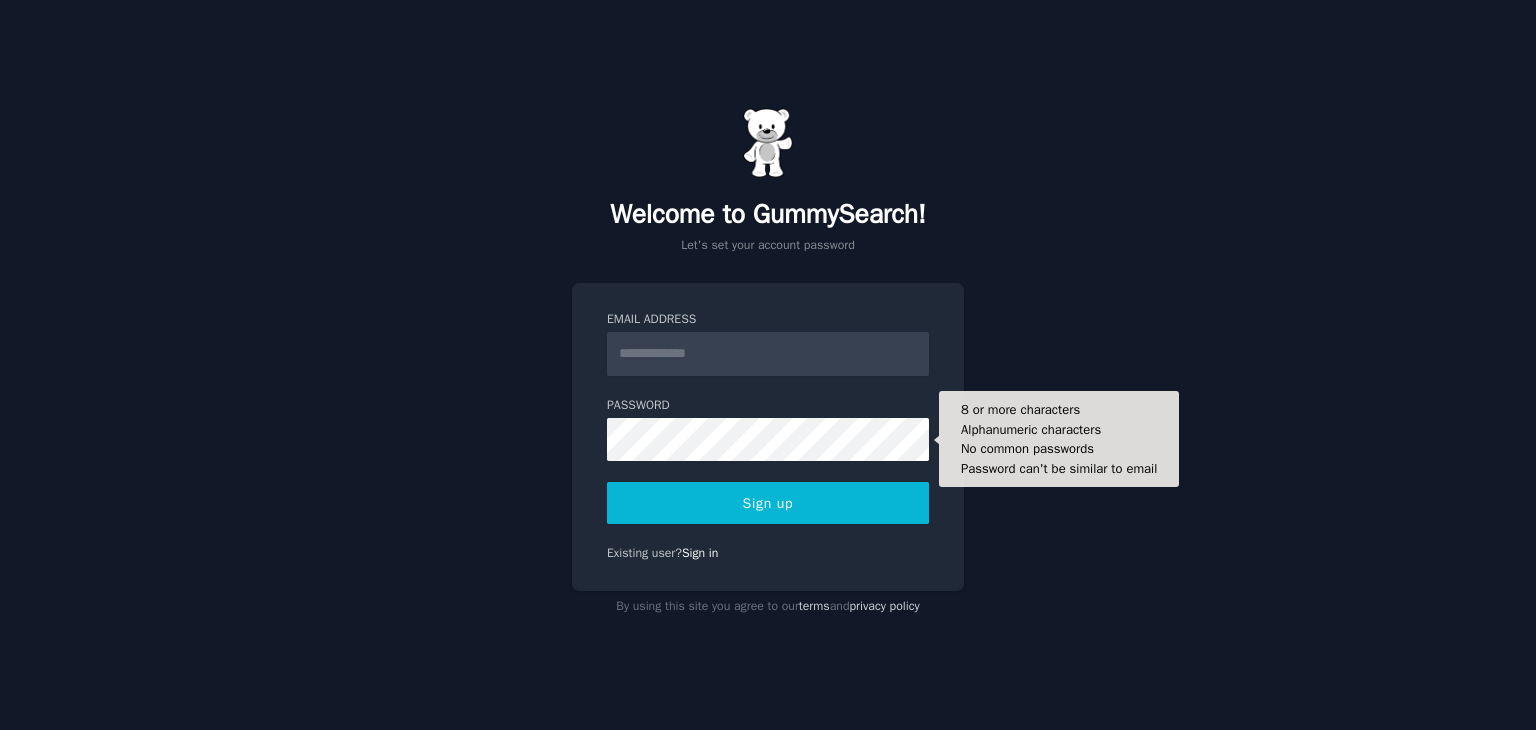 scroll, scrollTop: 0, scrollLeft: 0, axis: both 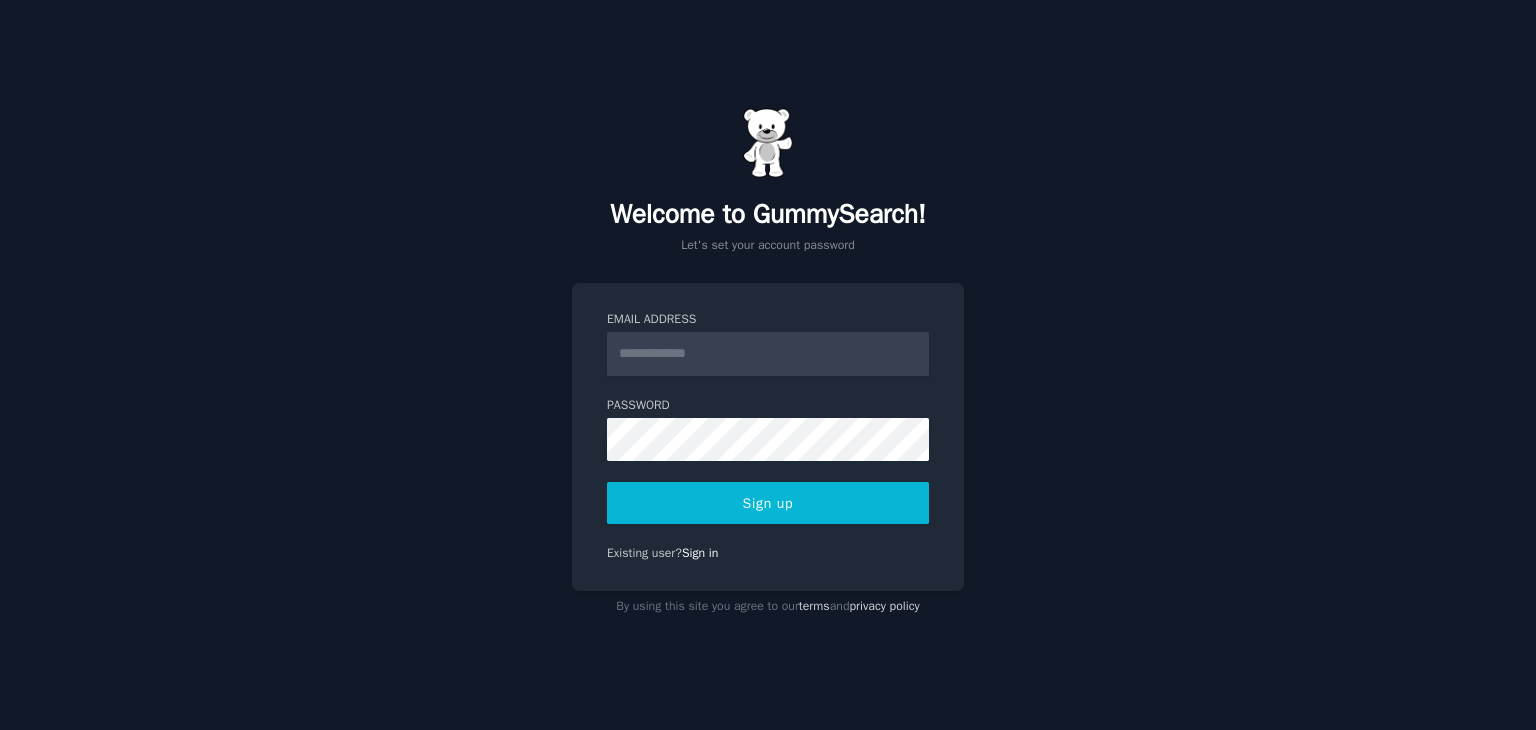 click on "Email Address" at bounding box center (768, 354) 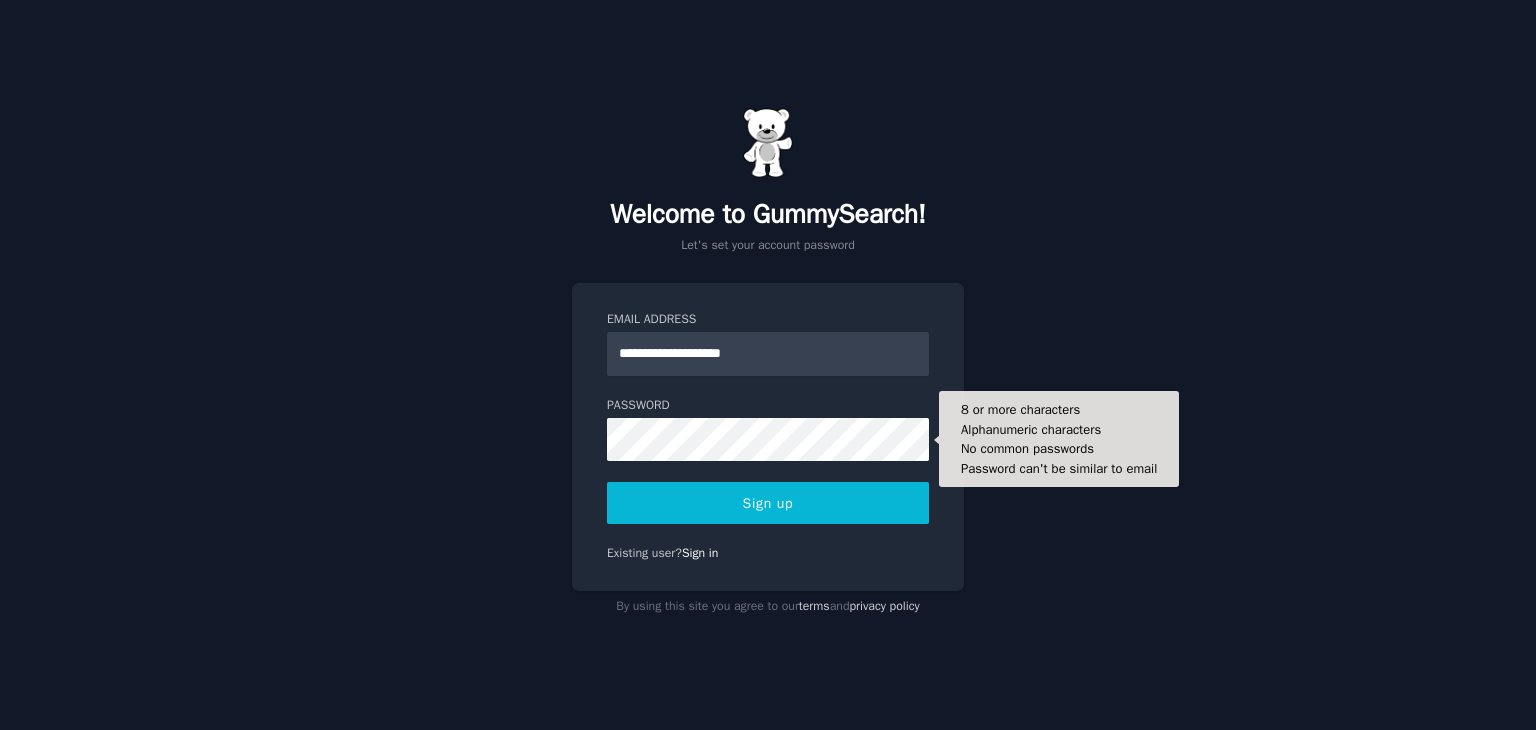 type on "**********" 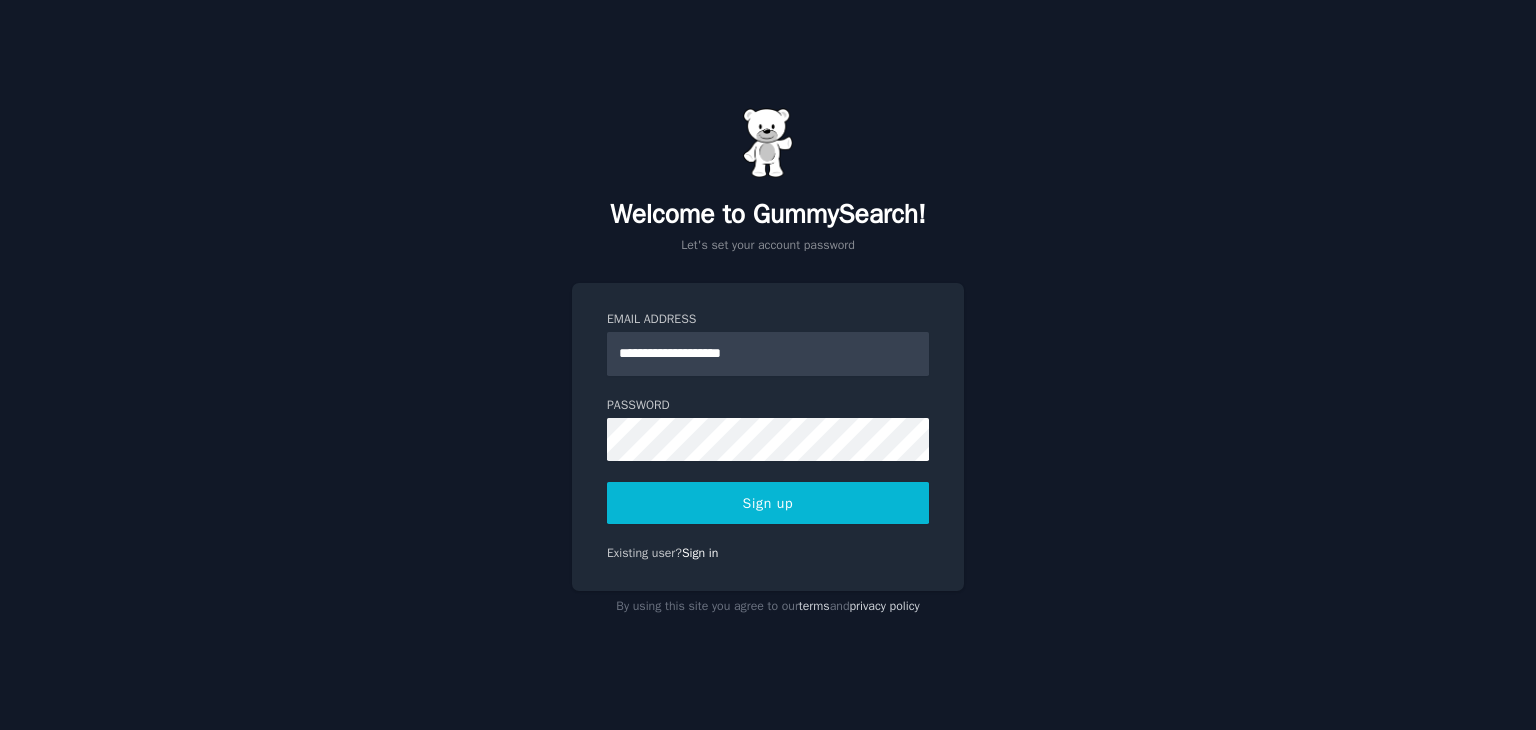 click on "Sign up" at bounding box center (768, 503) 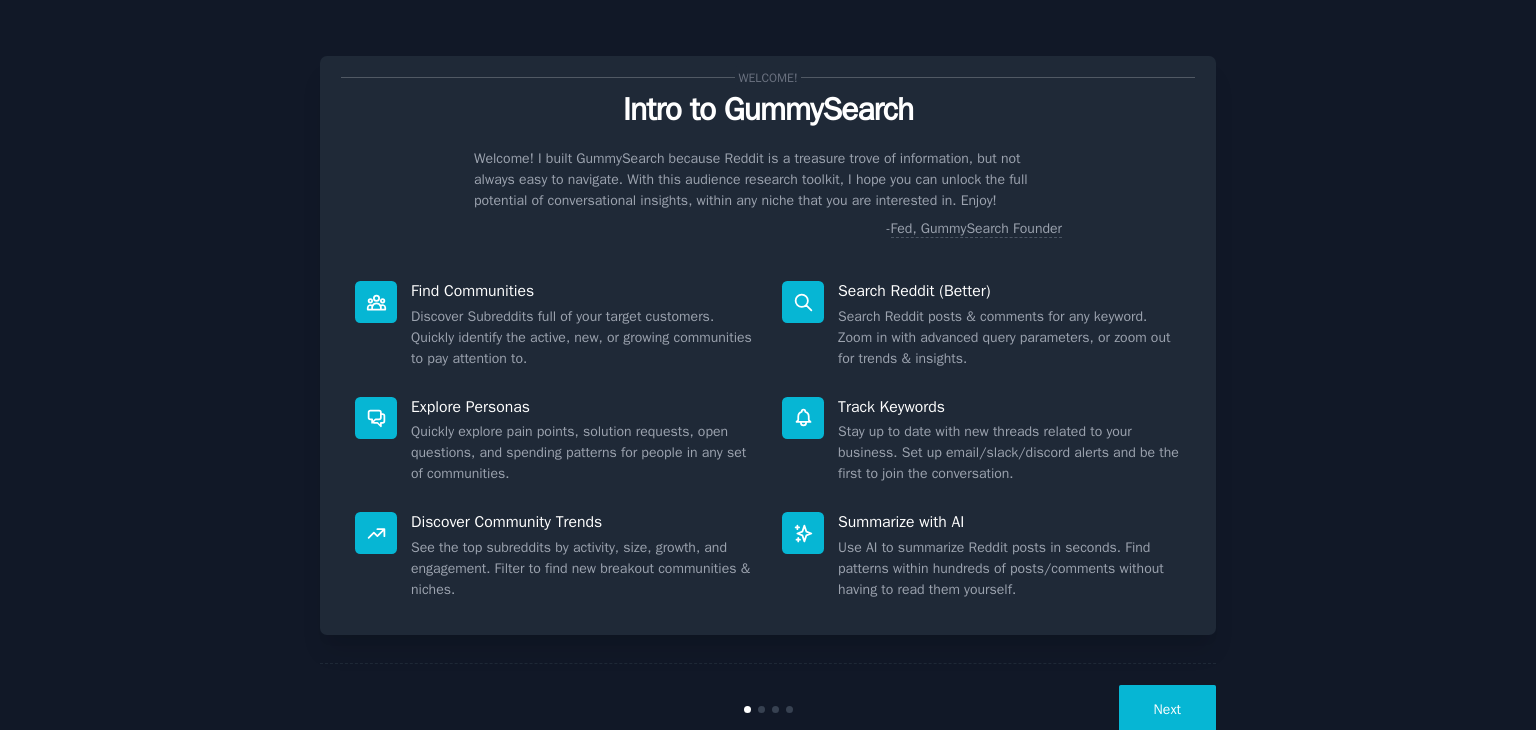 scroll, scrollTop: 0, scrollLeft: 0, axis: both 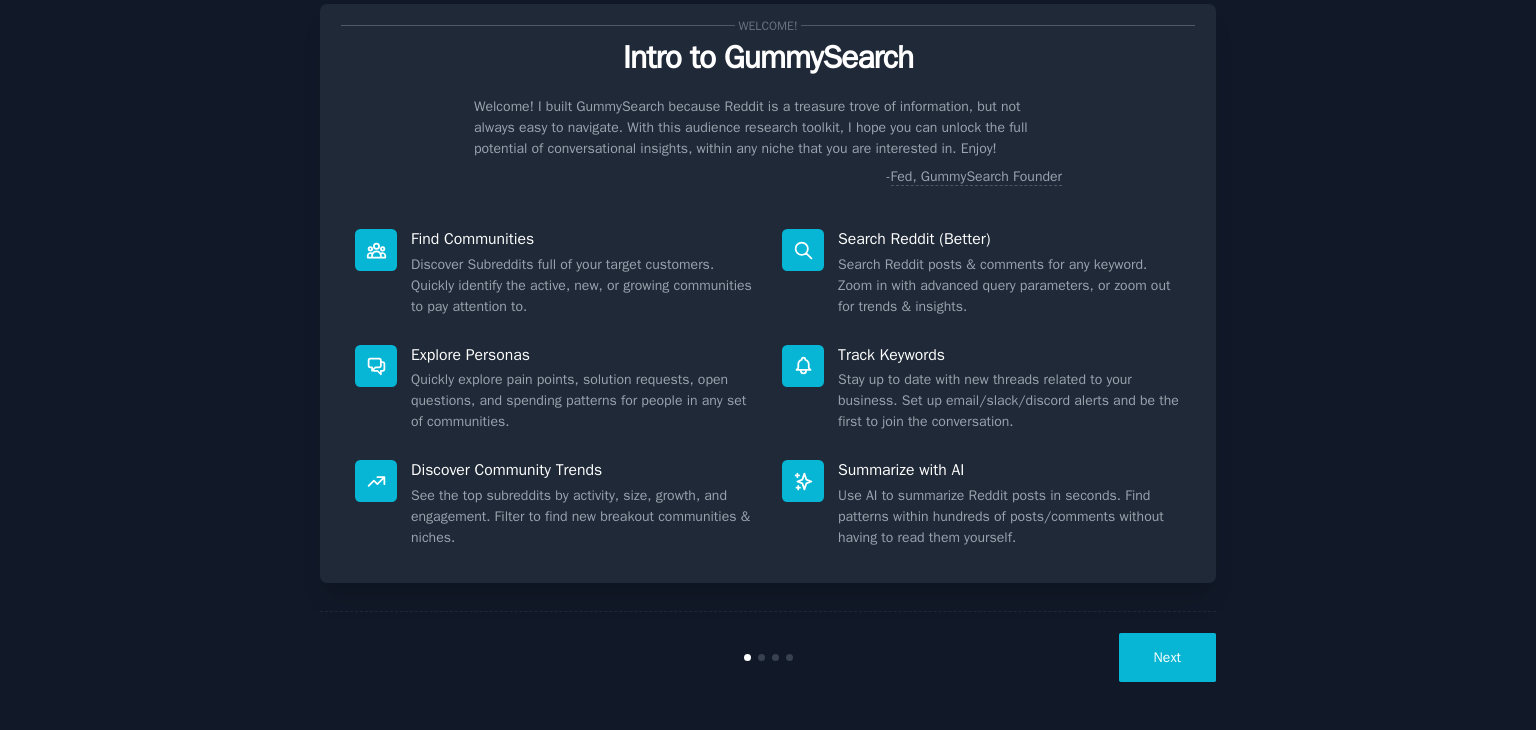 click on "Next" at bounding box center (1167, 657) 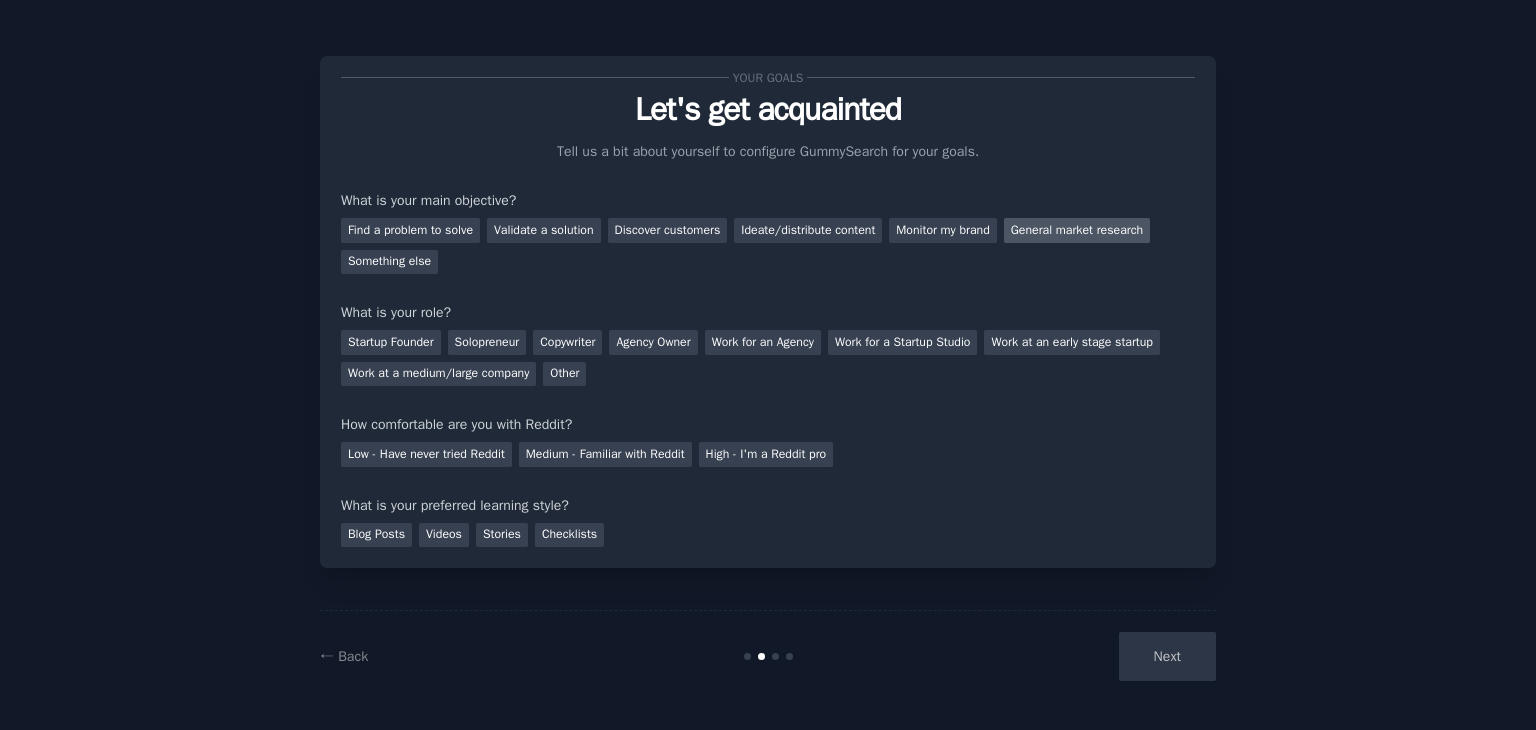 click on "General market research" at bounding box center (1077, 230) 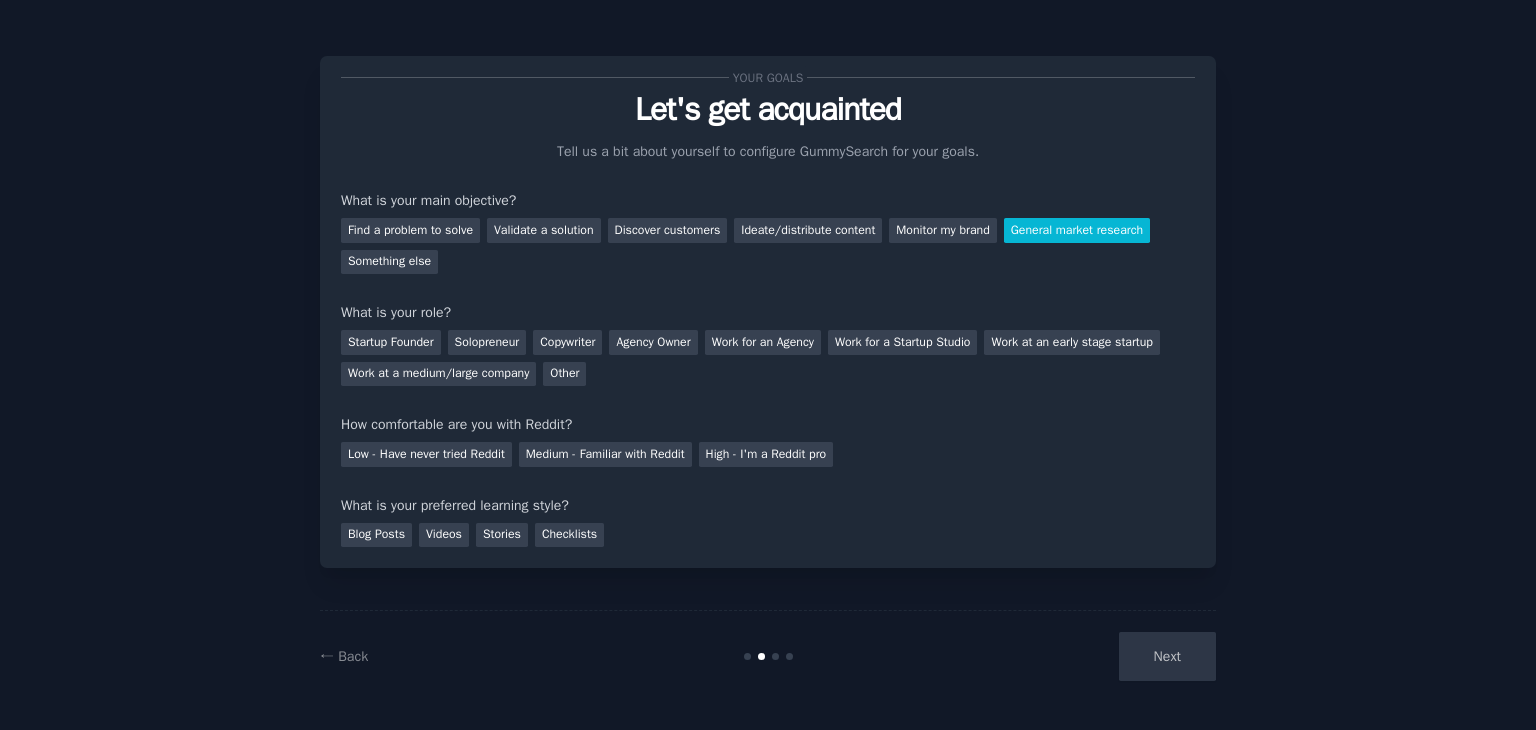 click on "Next" at bounding box center (1066, 656) 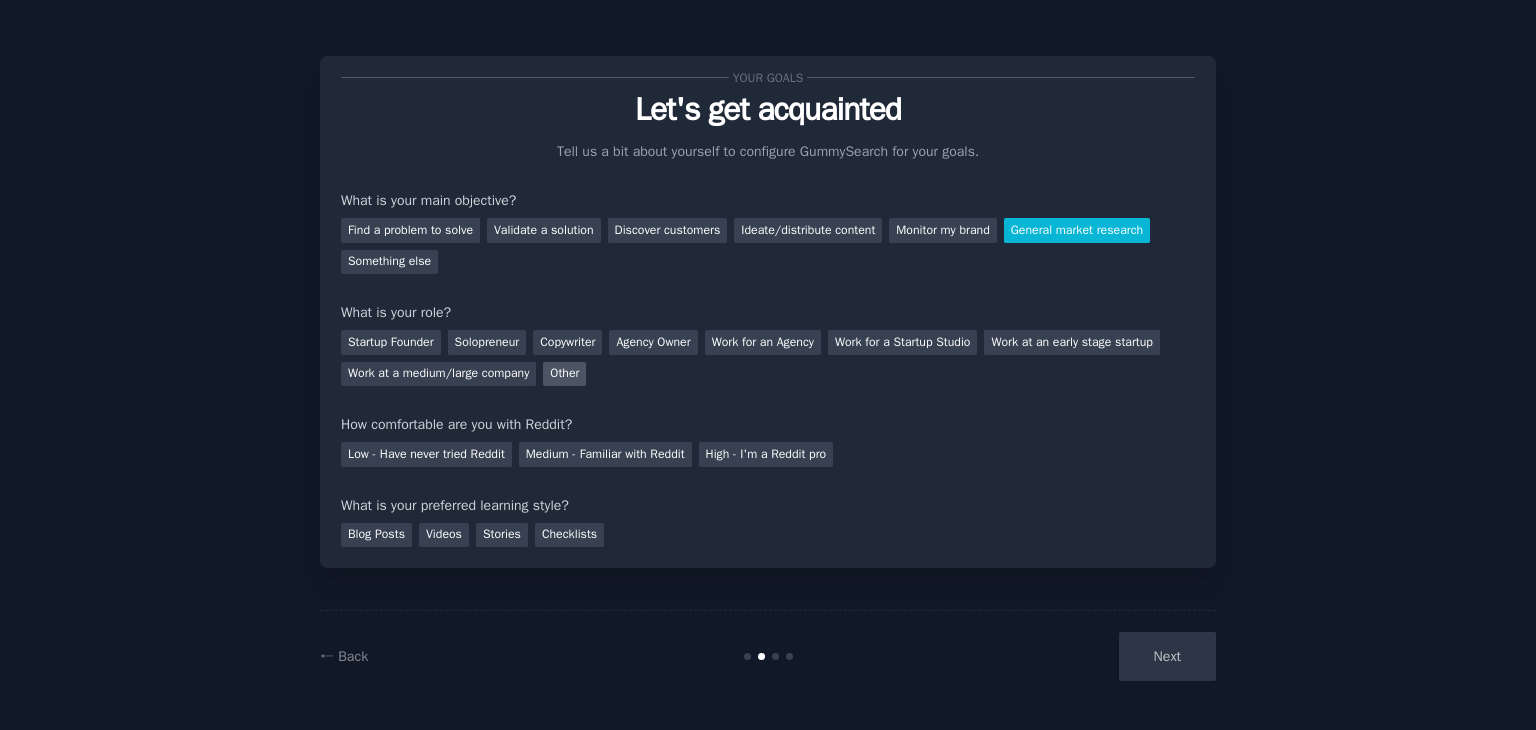 click on "Other" at bounding box center [564, 374] 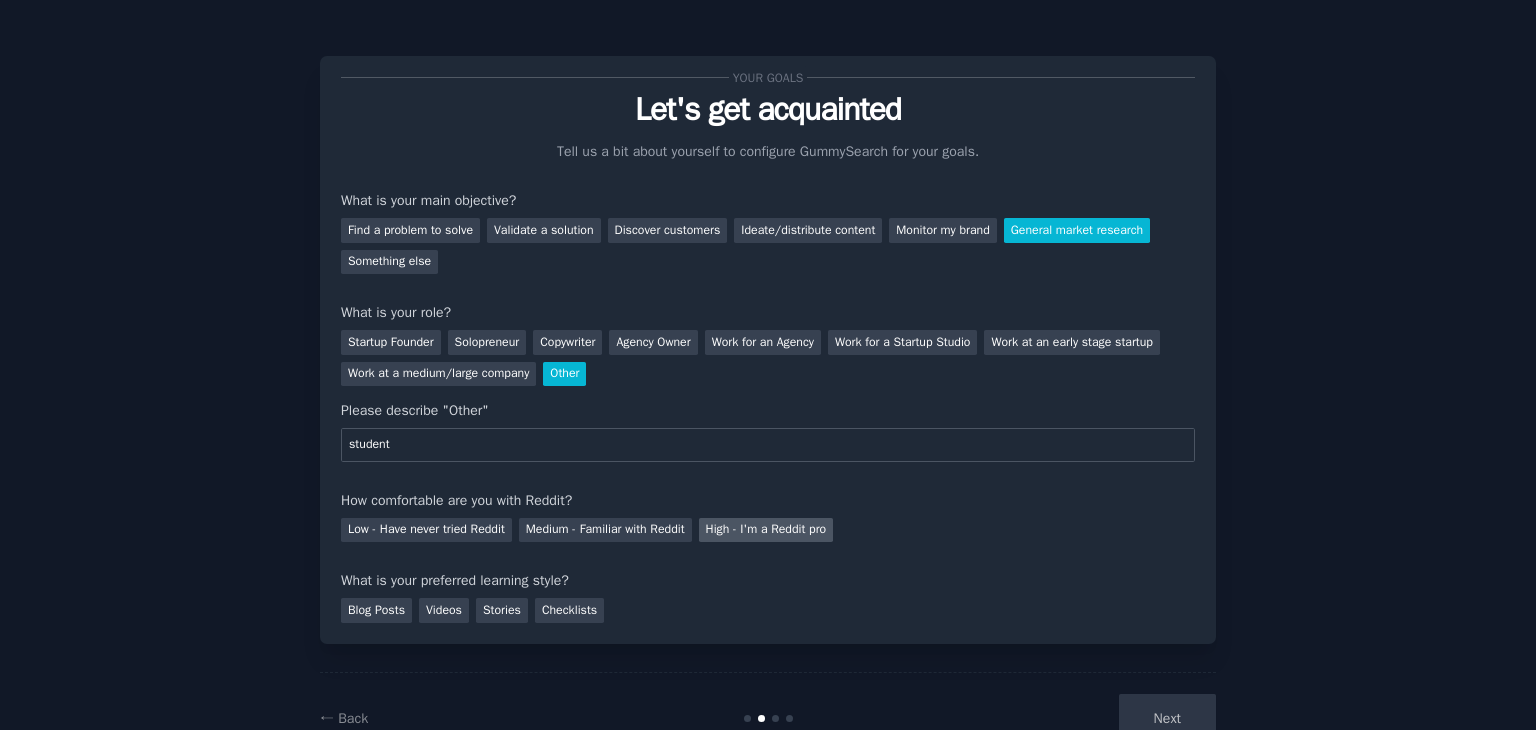type on "student" 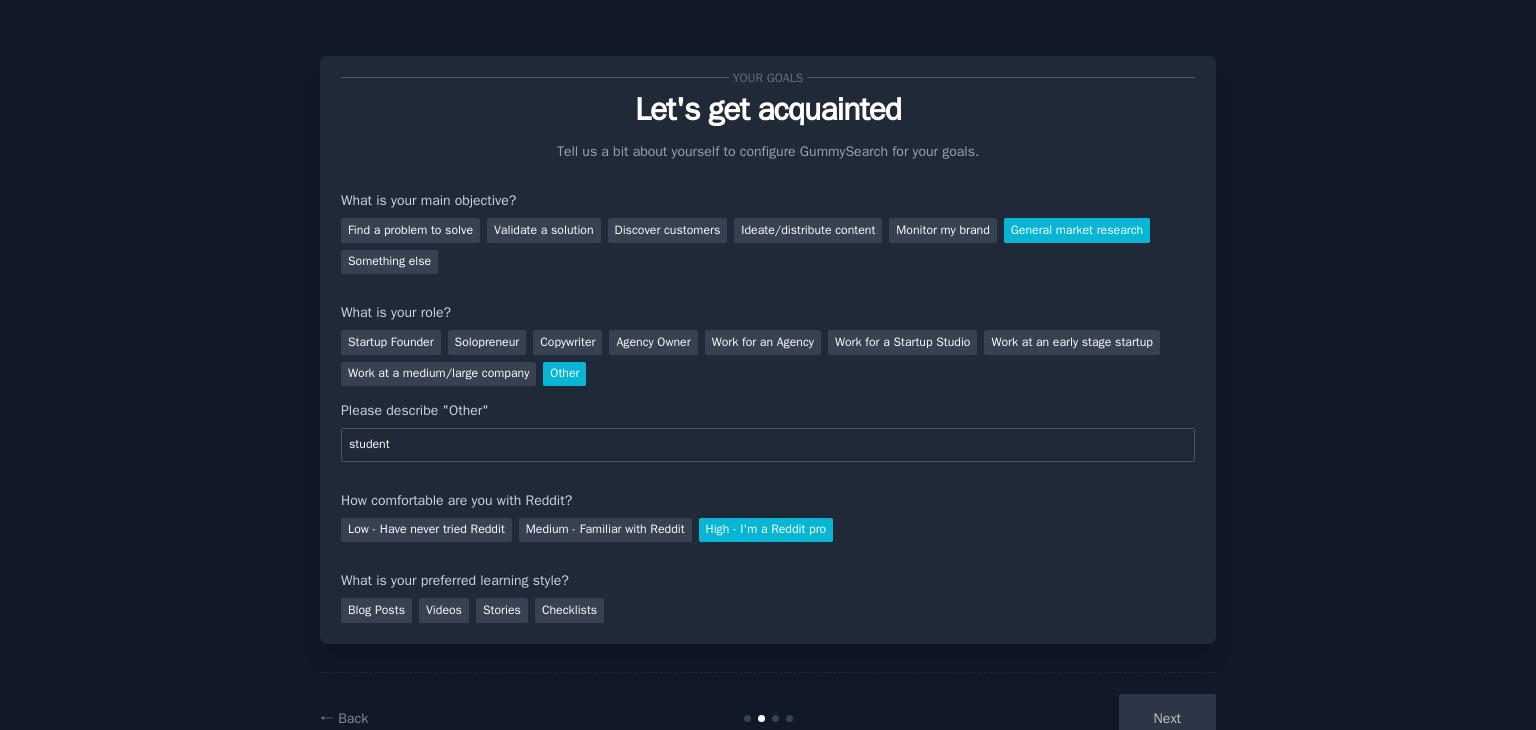 scroll, scrollTop: 60, scrollLeft: 0, axis: vertical 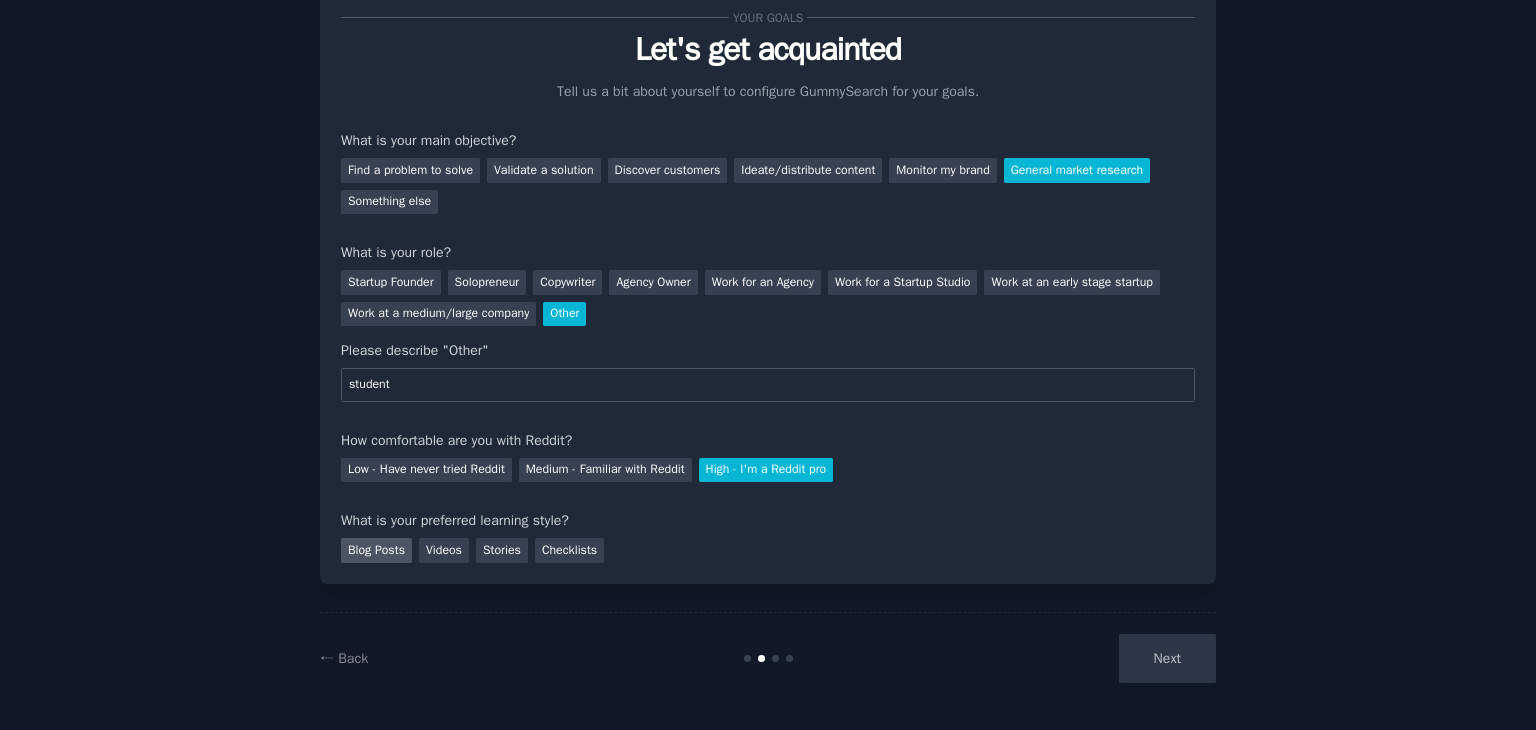 click on "Blog Posts" at bounding box center (376, 550) 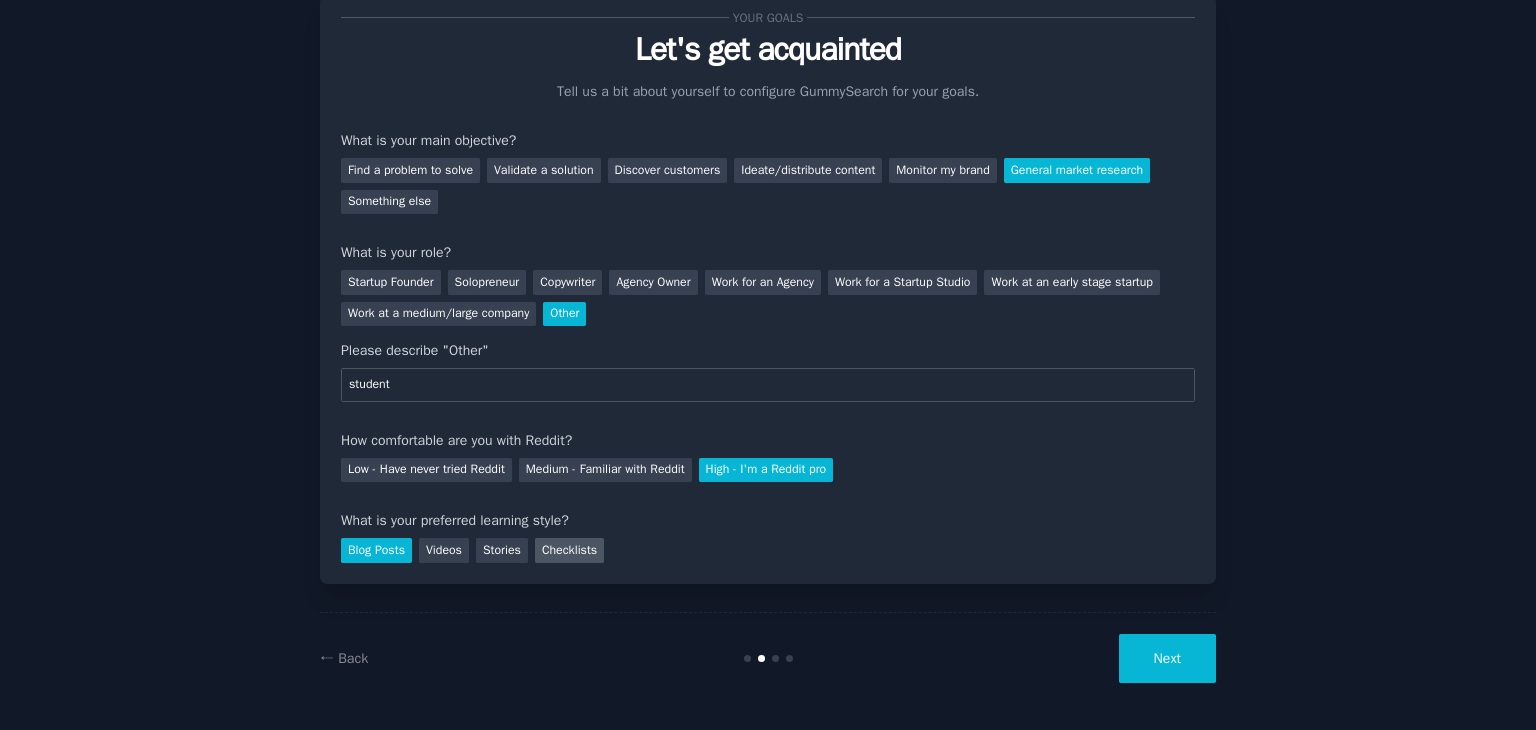 click on "Checklists" at bounding box center [569, 550] 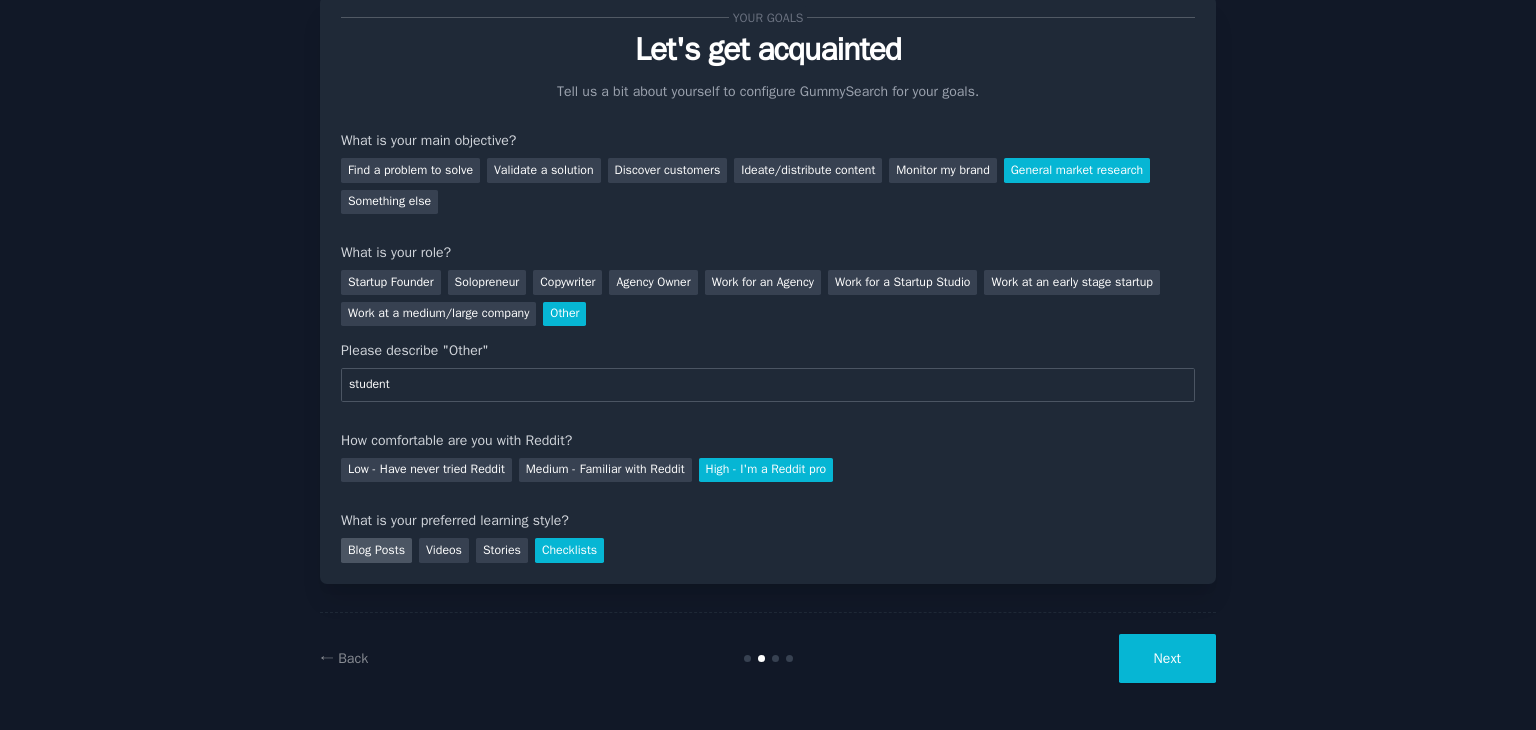 click on "Blog Posts" at bounding box center [376, 550] 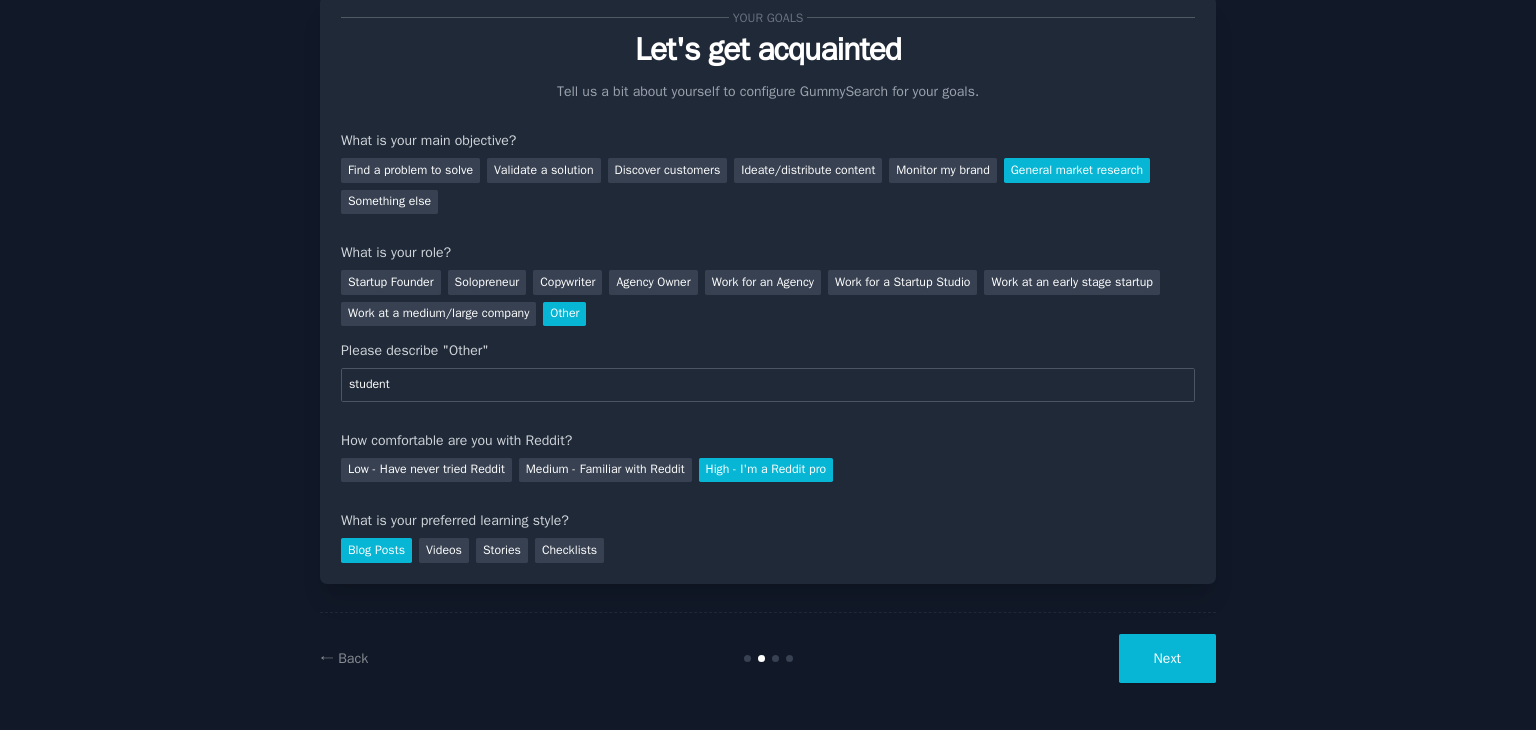 click on "Next" at bounding box center (1167, 658) 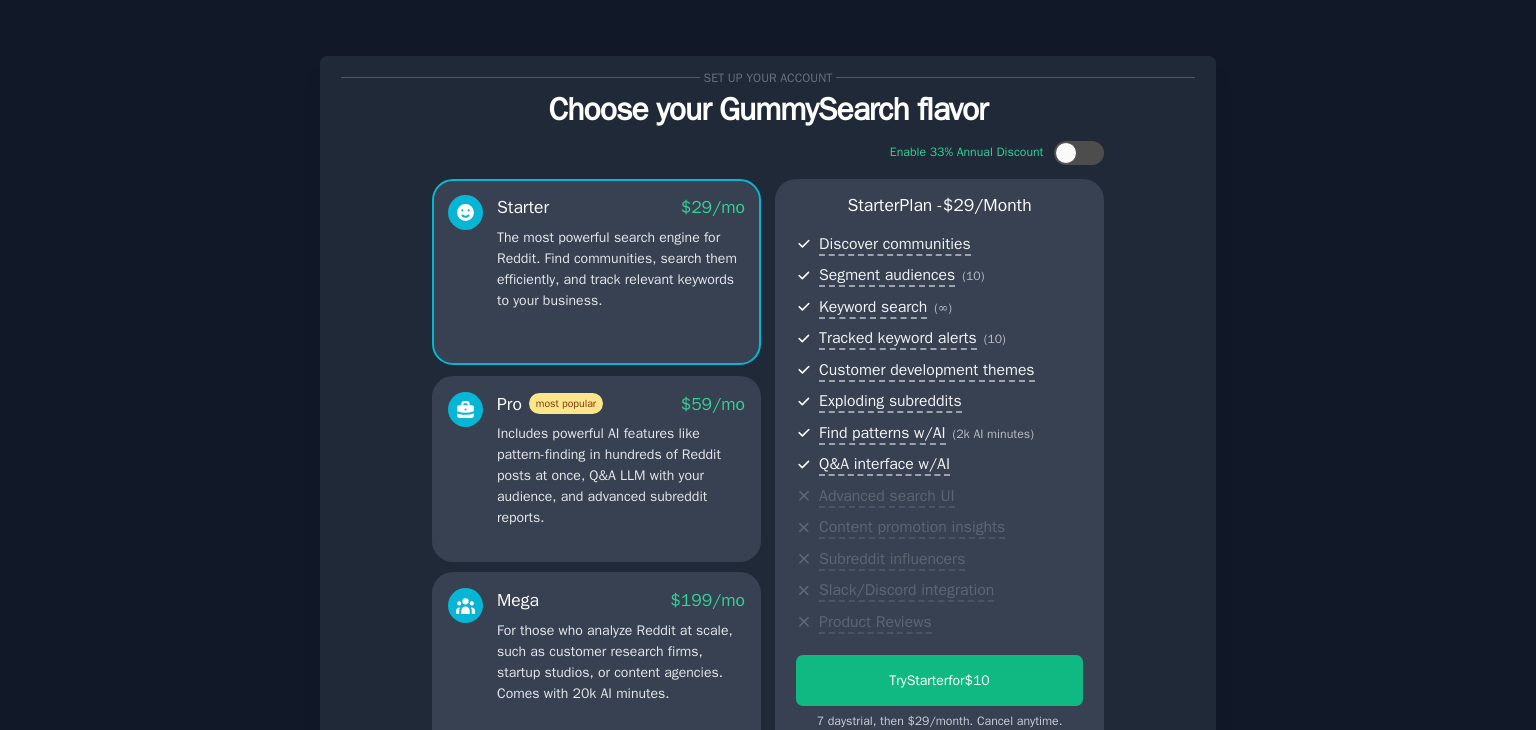 scroll, scrollTop: 218, scrollLeft: 0, axis: vertical 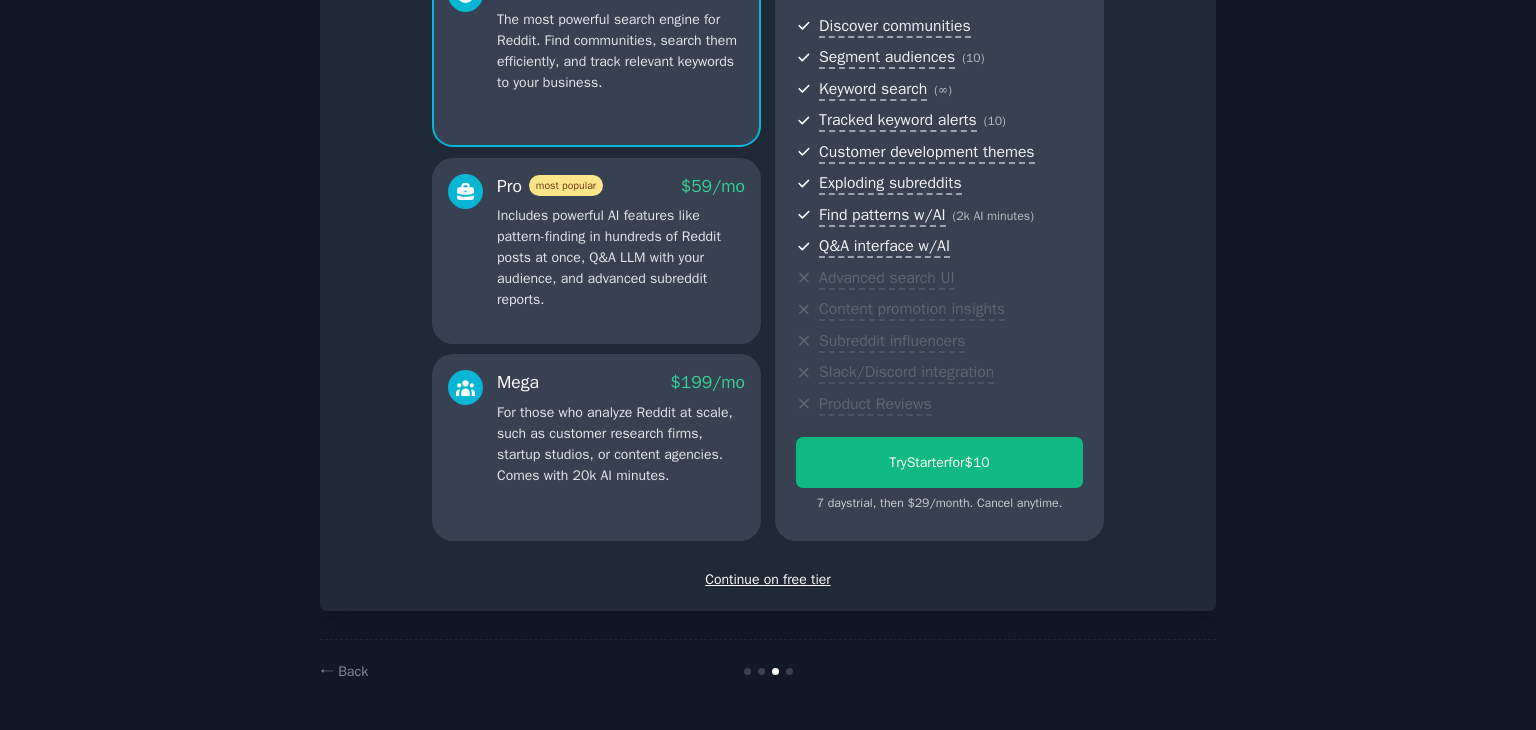 click on "Continue on free tier" at bounding box center [768, 579] 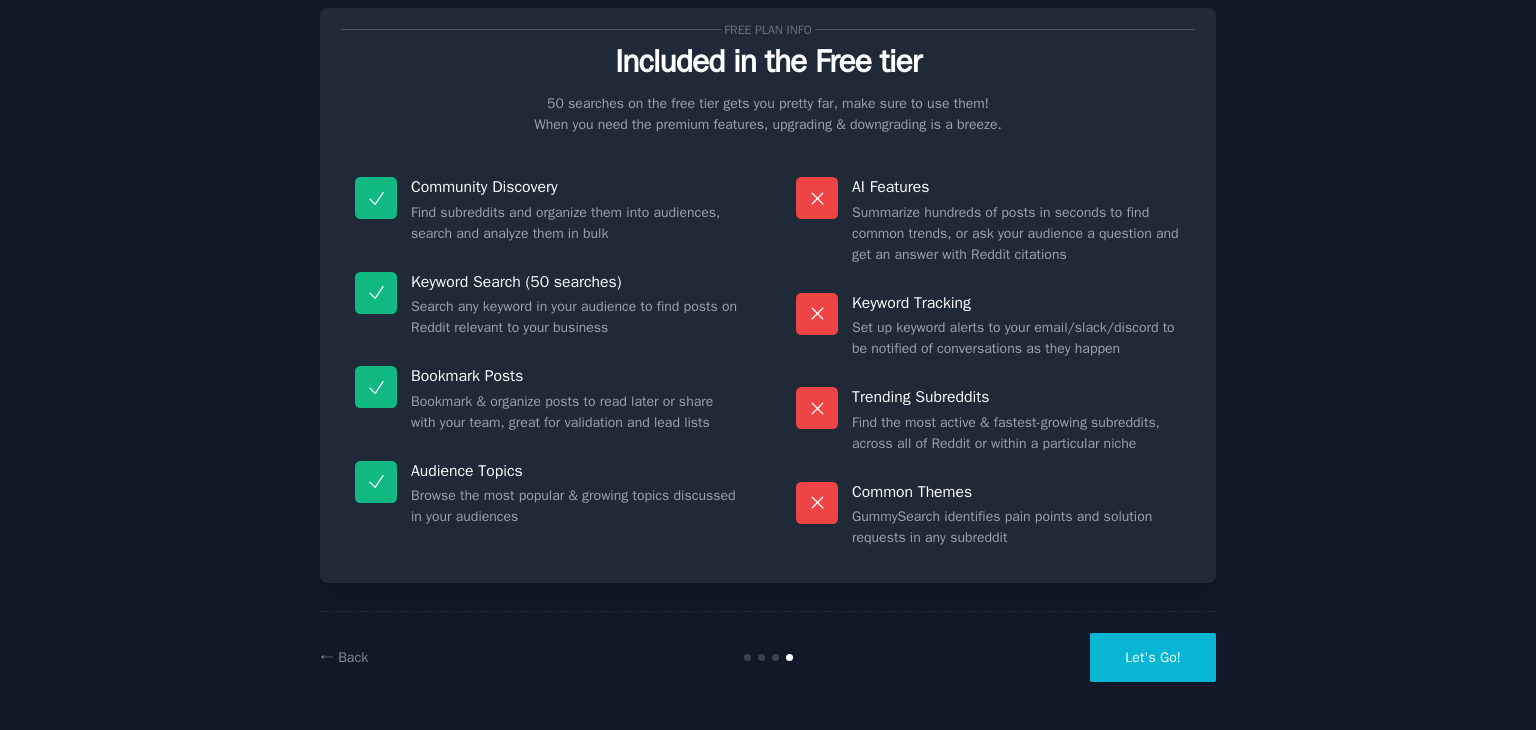 click on "Let's Go!" at bounding box center [1153, 657] 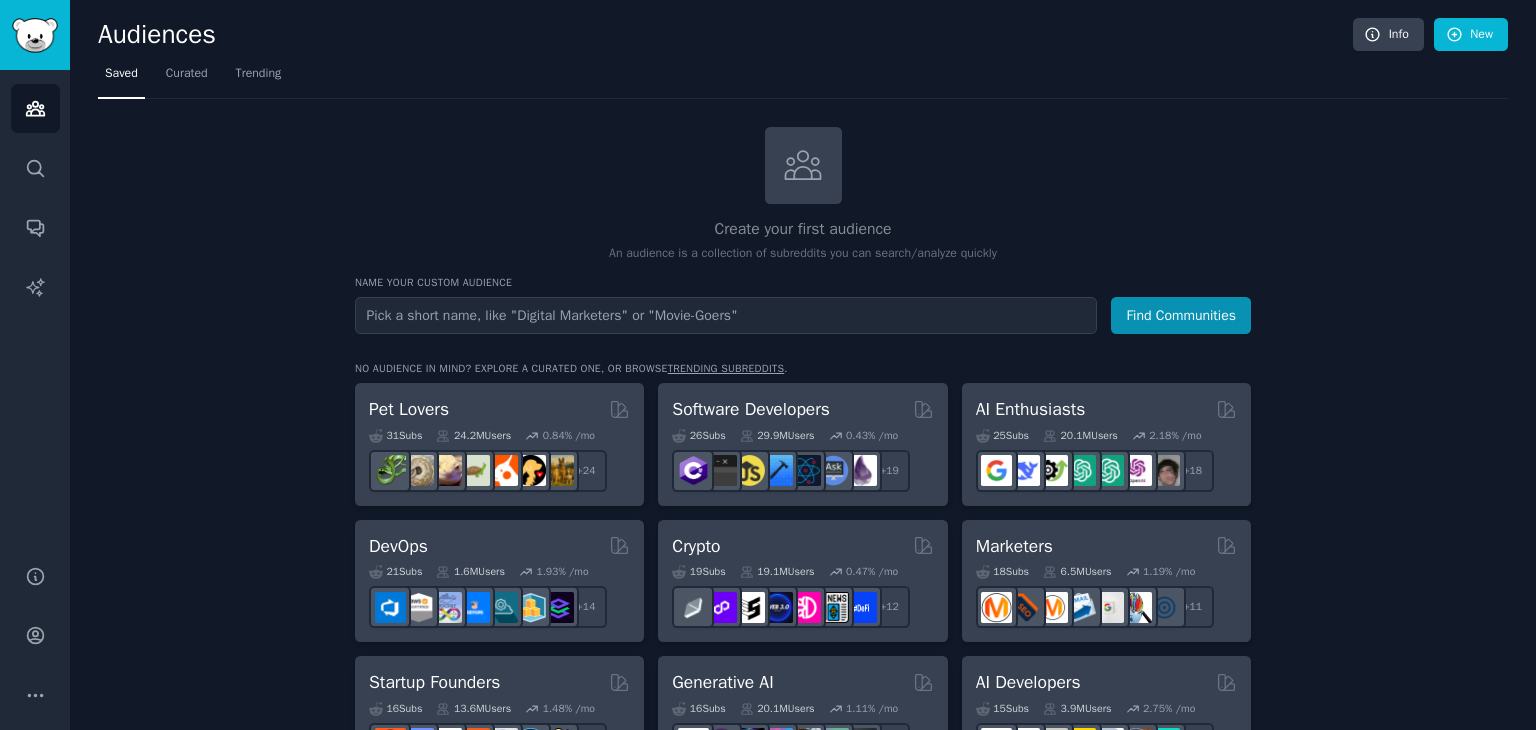 click at bounding box center (726, 315) 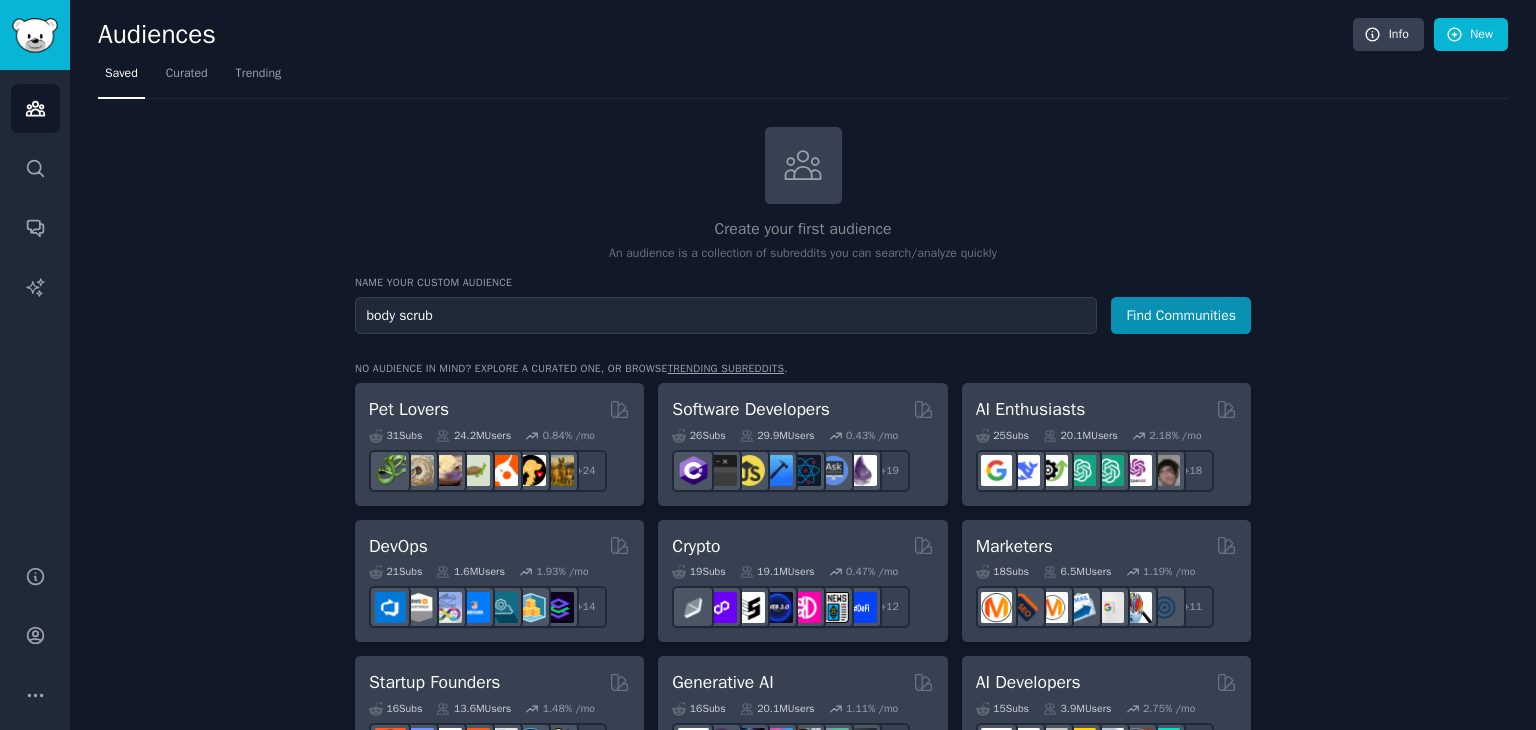 type on "body scrub" 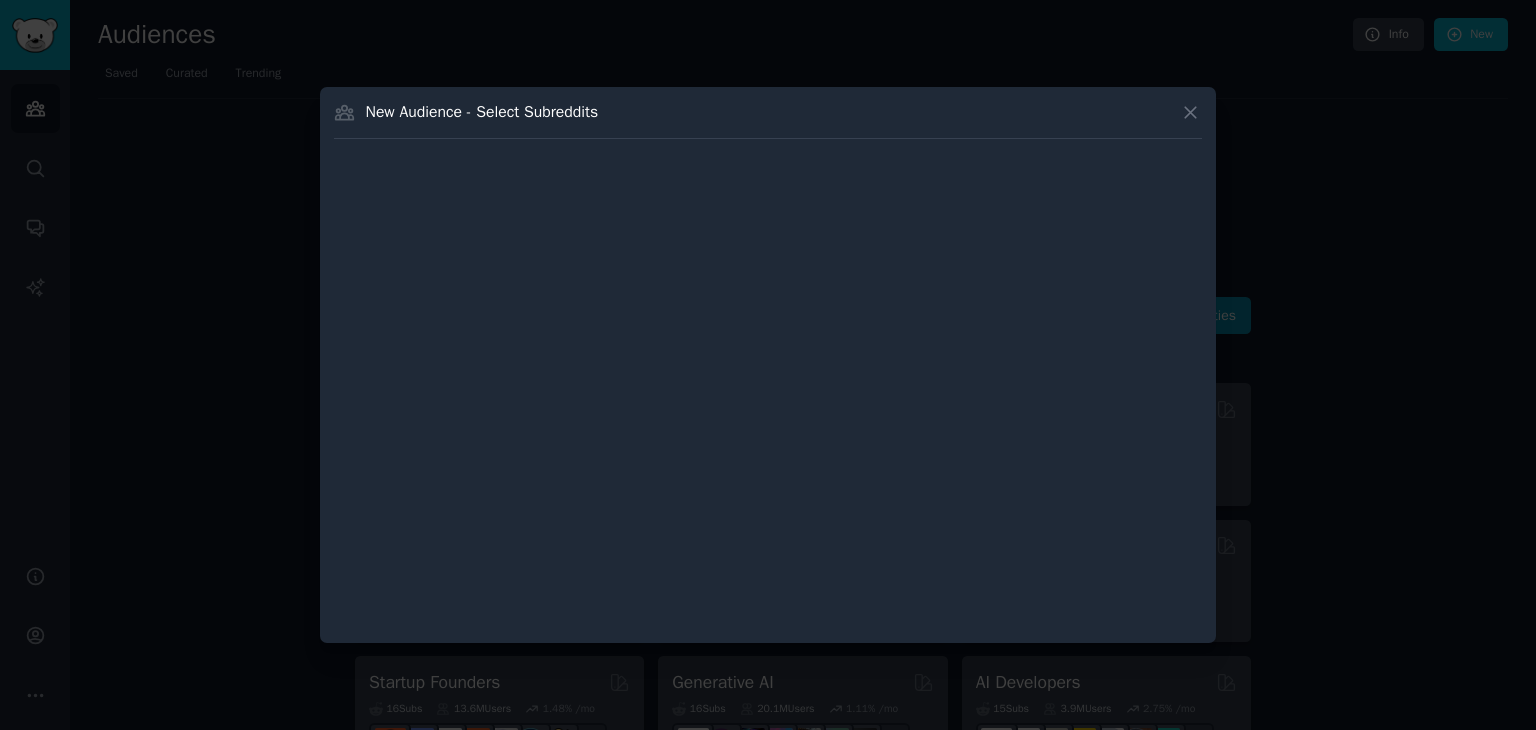 type 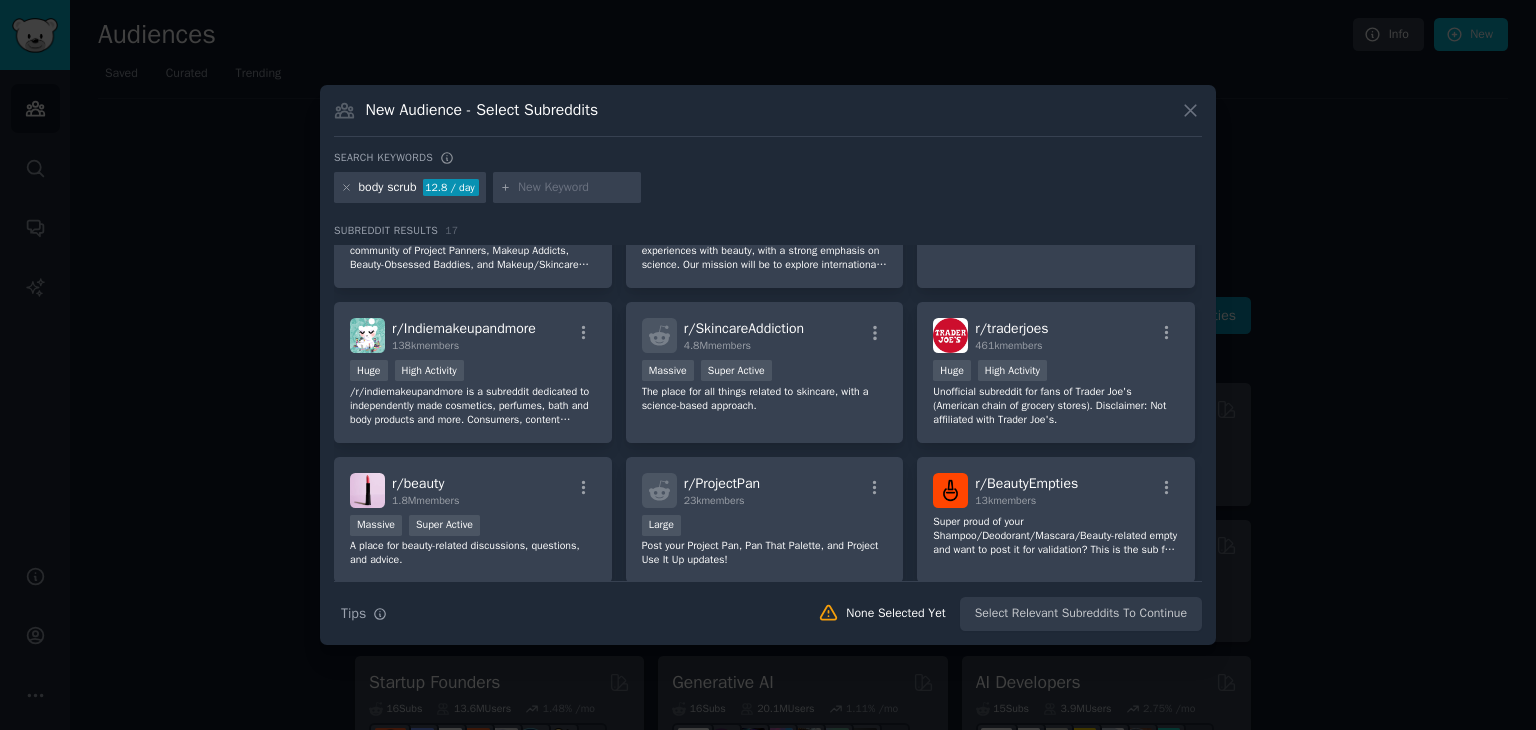 scroll, scrollTop: 0, scrollLeft: 0, axis: both 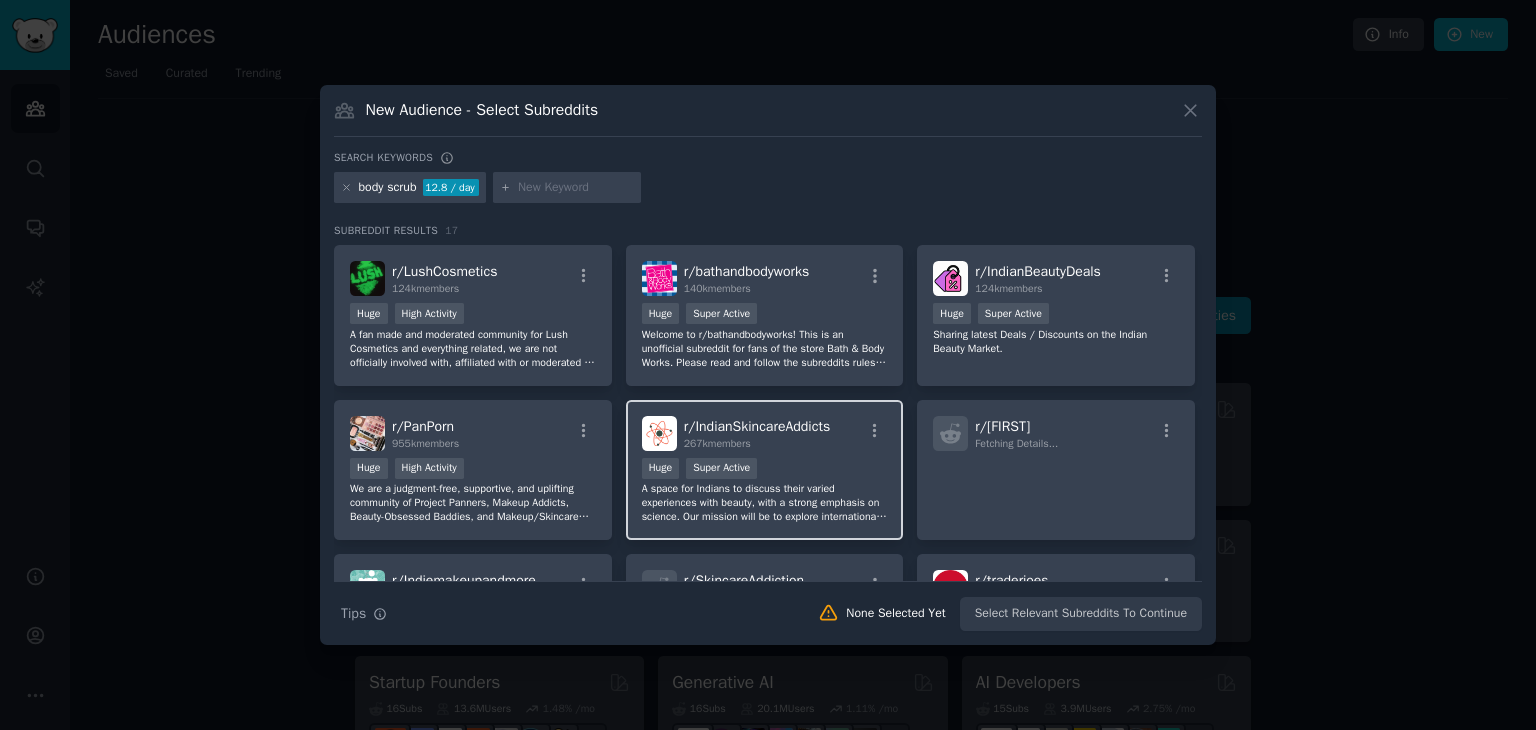 click on "r/ IndianSkincareAddicts" at bounding box center (757, 426) 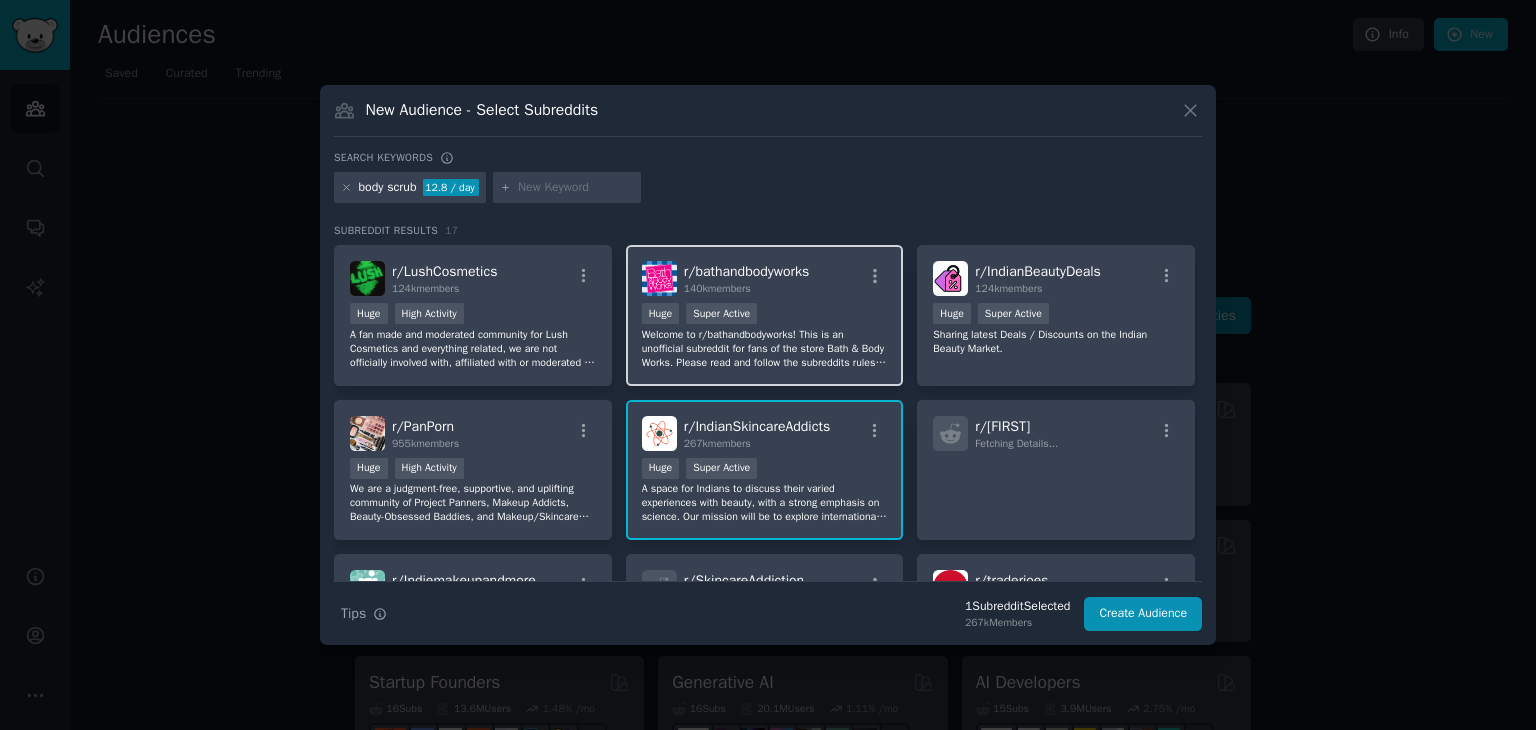 click on "Huge Super Active" at bounding box center (765, 315) 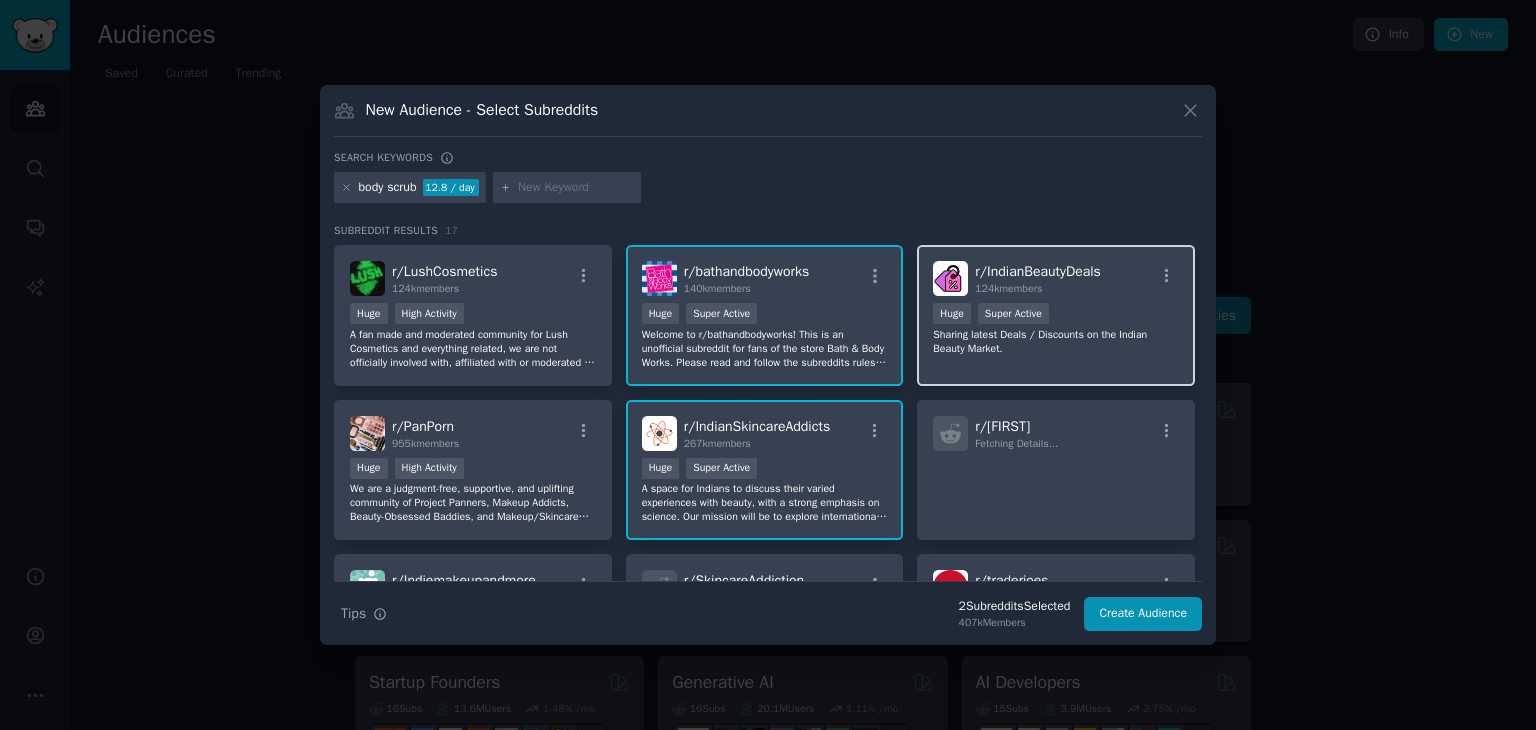click on "Huge Super Active" at bounding box center [1056, 315] 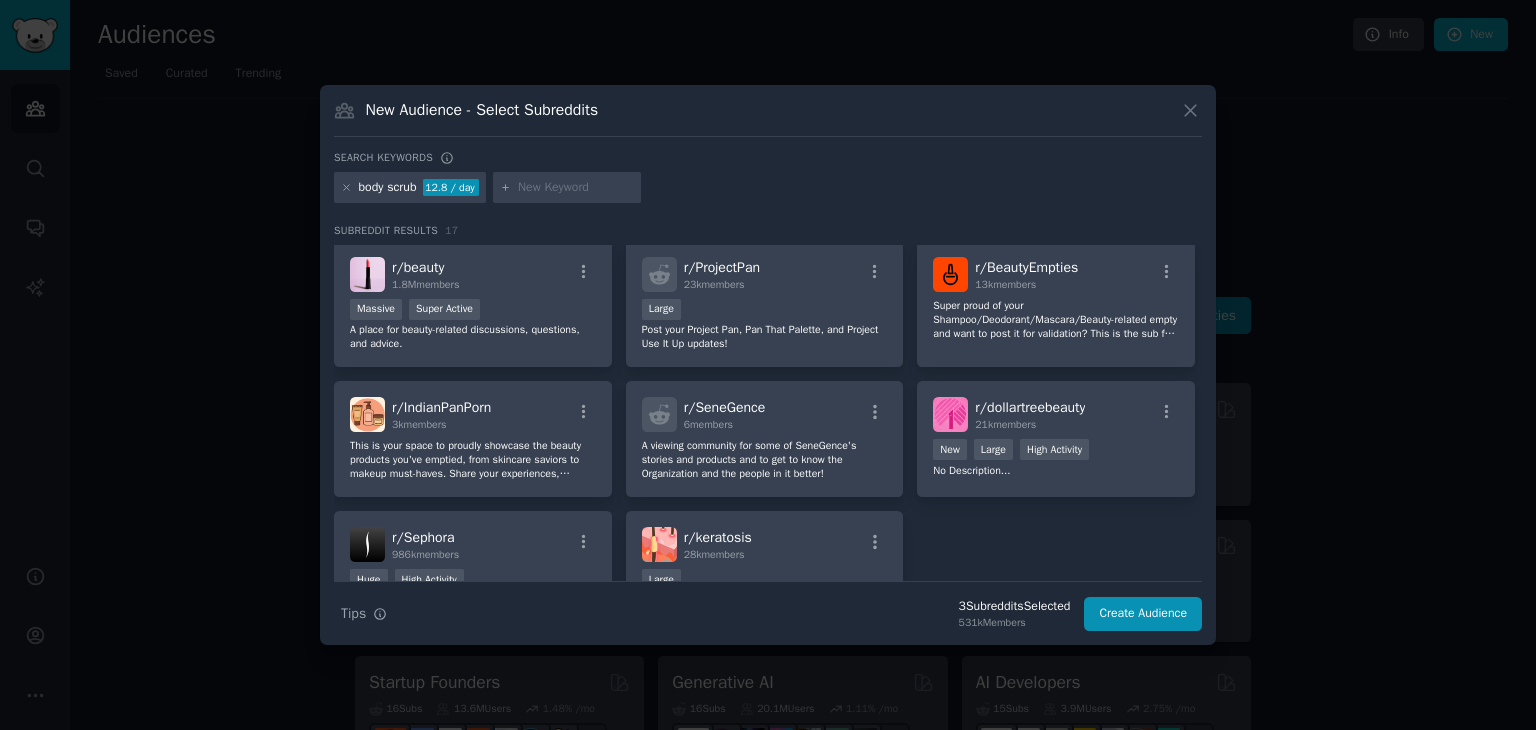 scroll, scrollTop: 468, scrollLeft: 0, axis: vertical 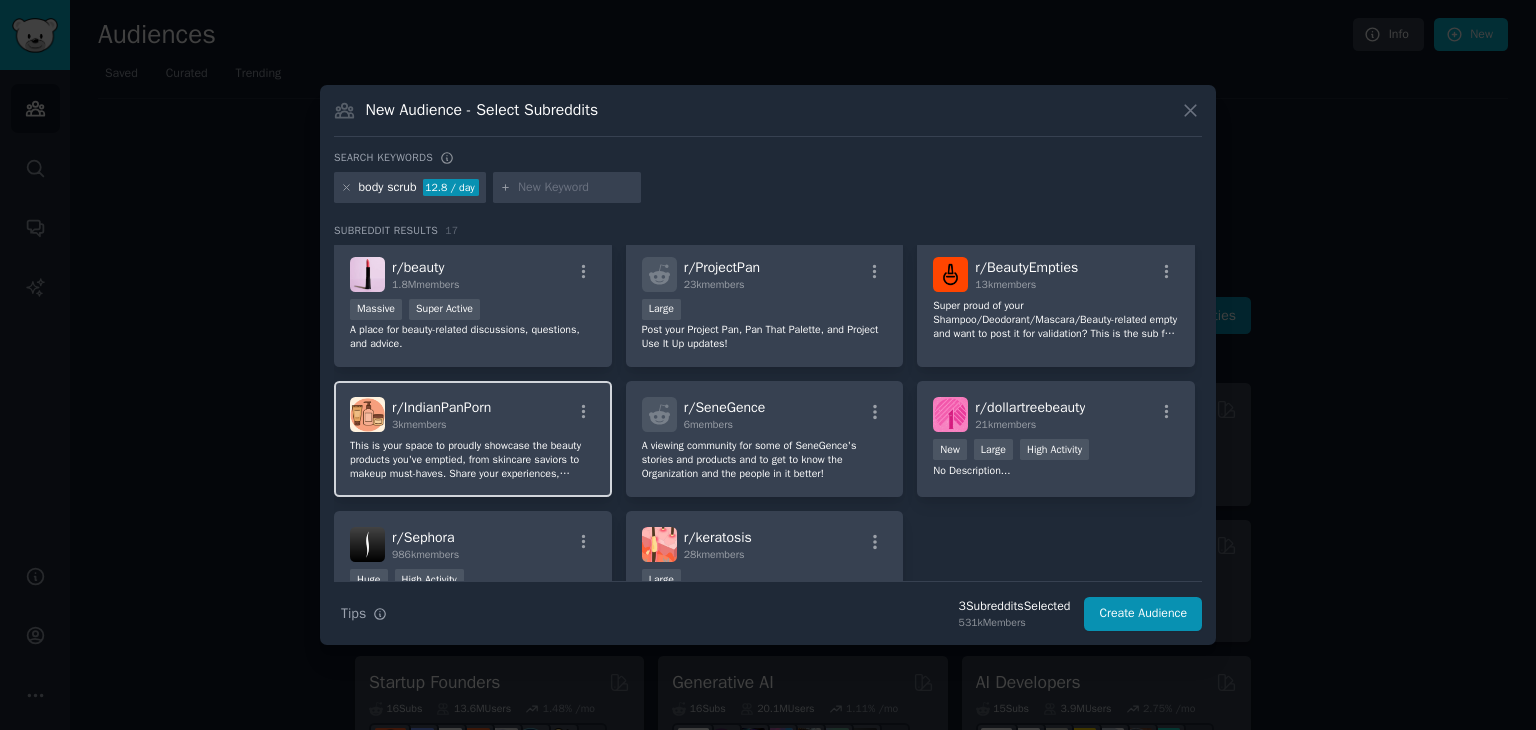click on "3k  members" at bounding box center (441, 425) 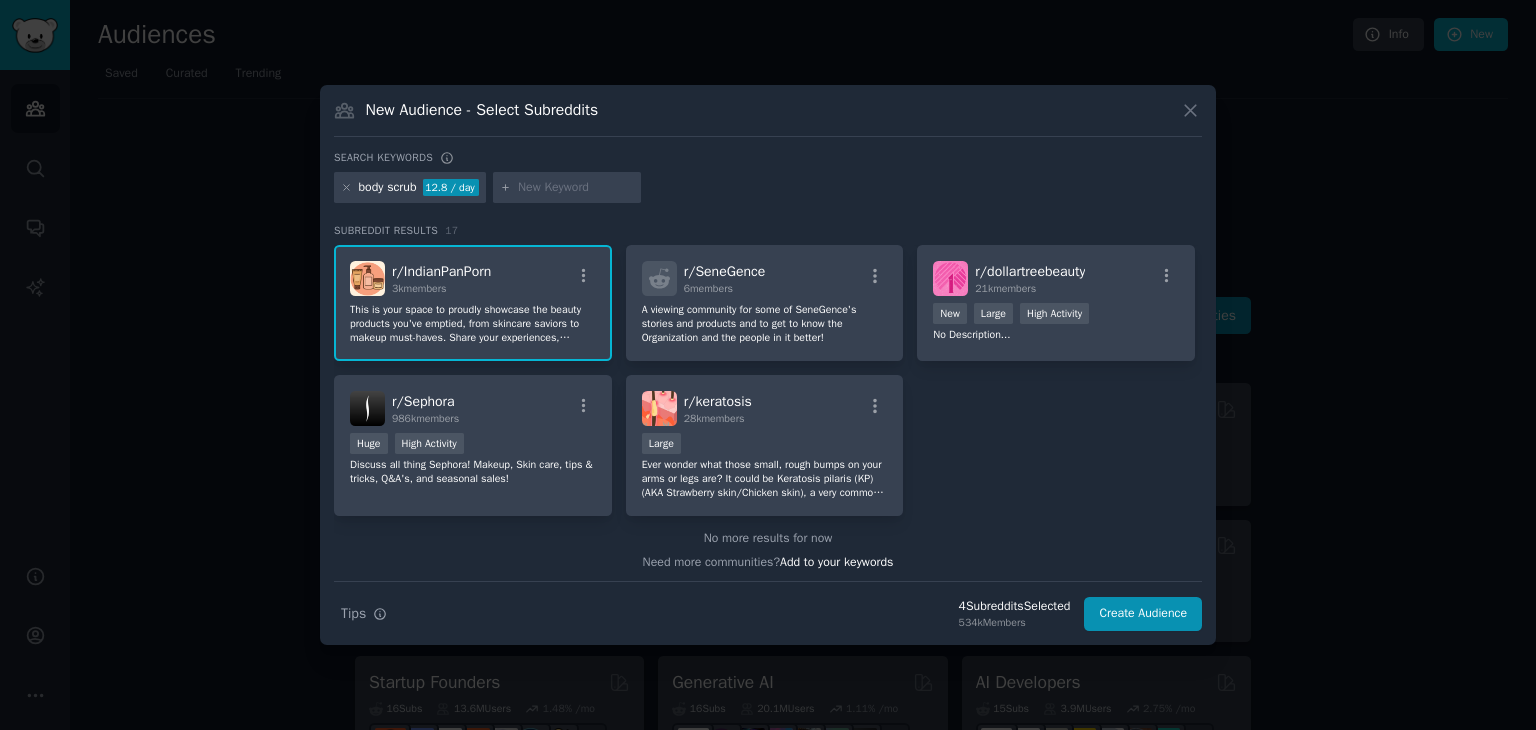 scroll, scrollTop: 0, scrollLeft: 0, axis: both 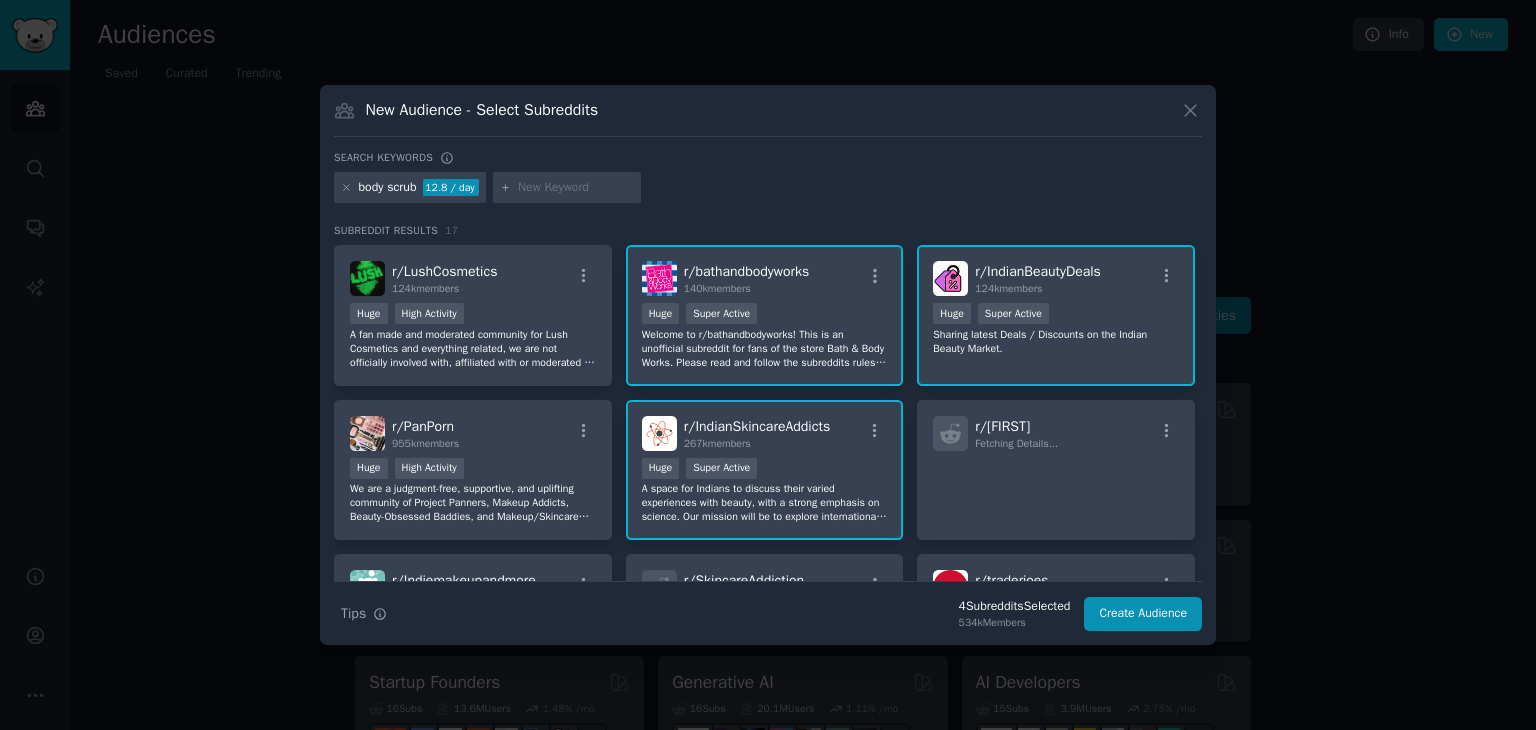 click at bounding box center [576, 188] 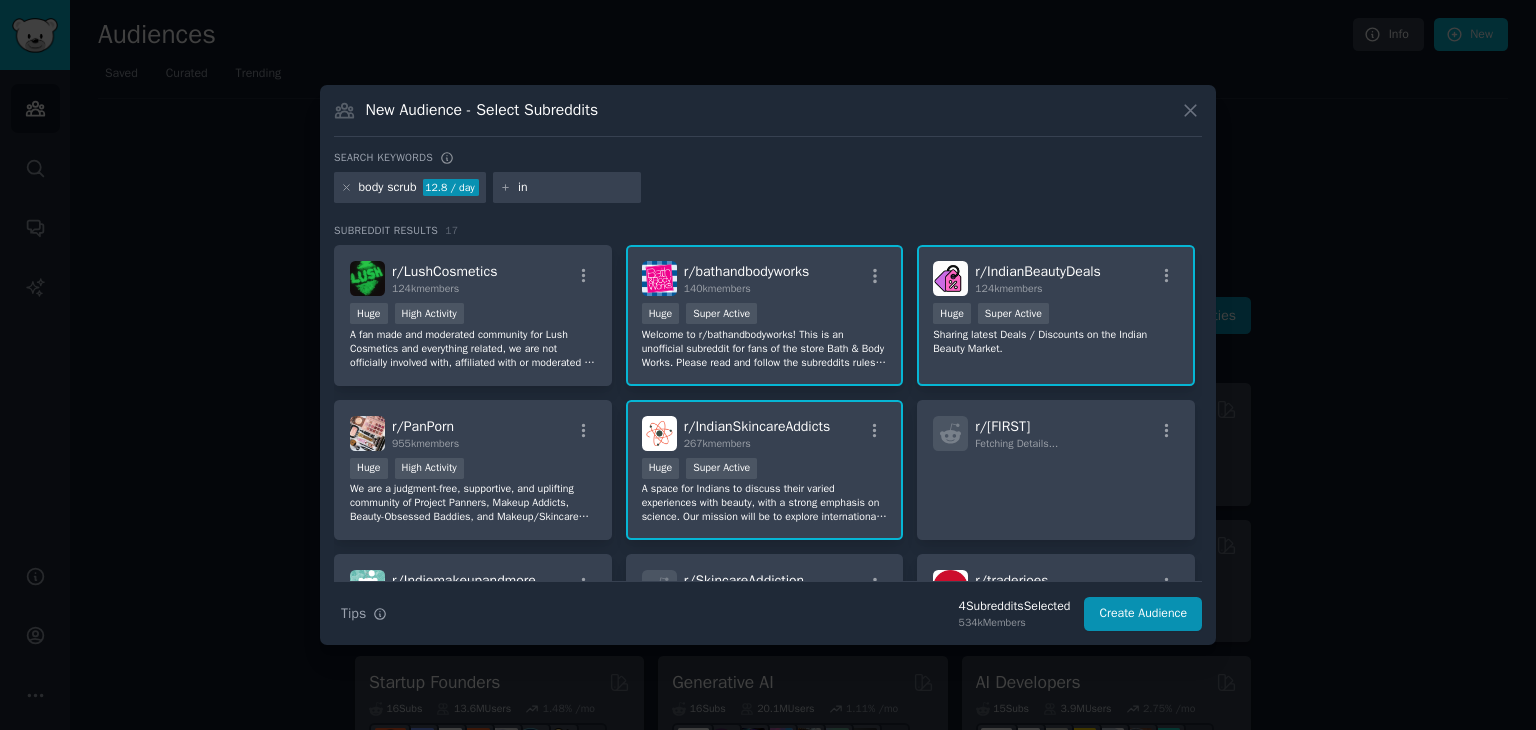 type on "i" 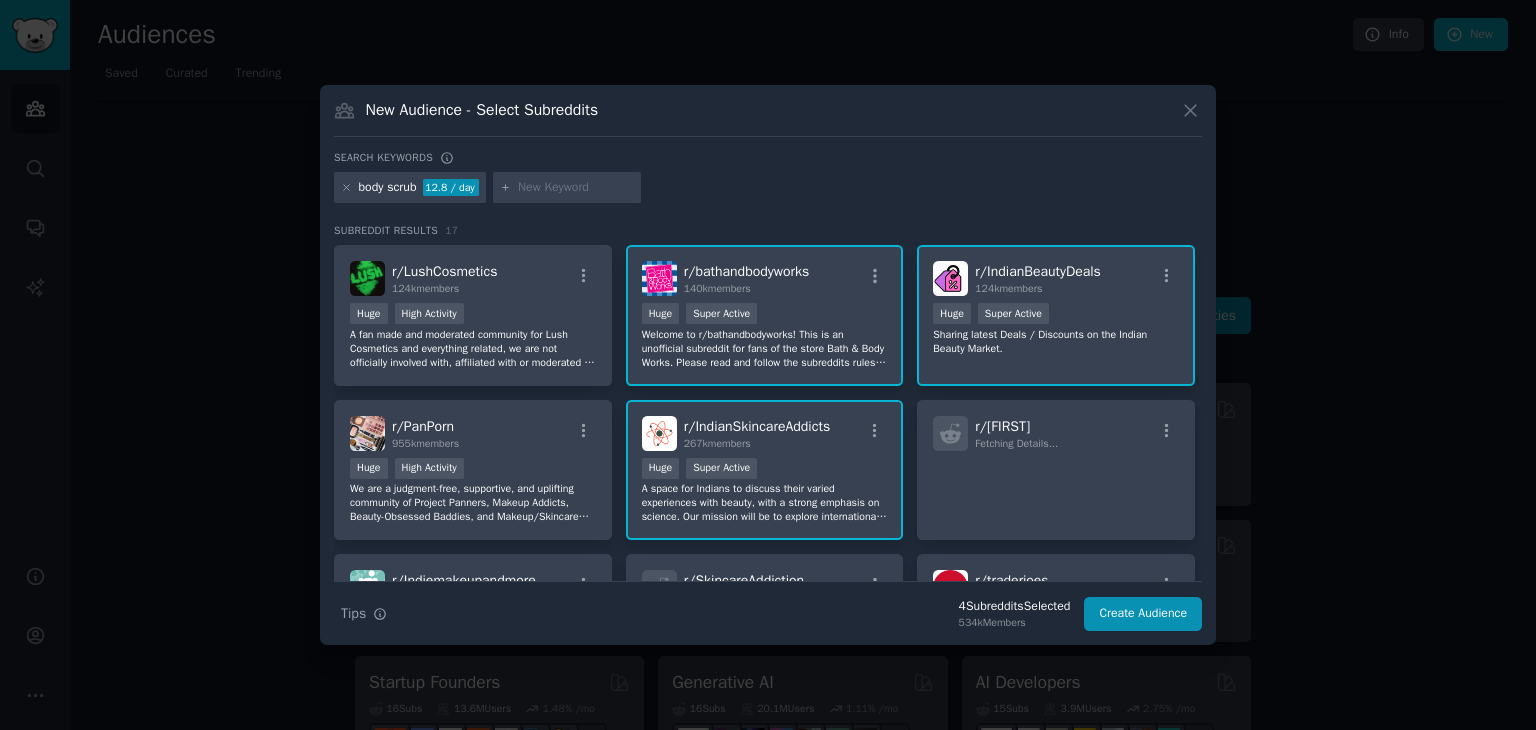 click at bounding box center [576, 188] 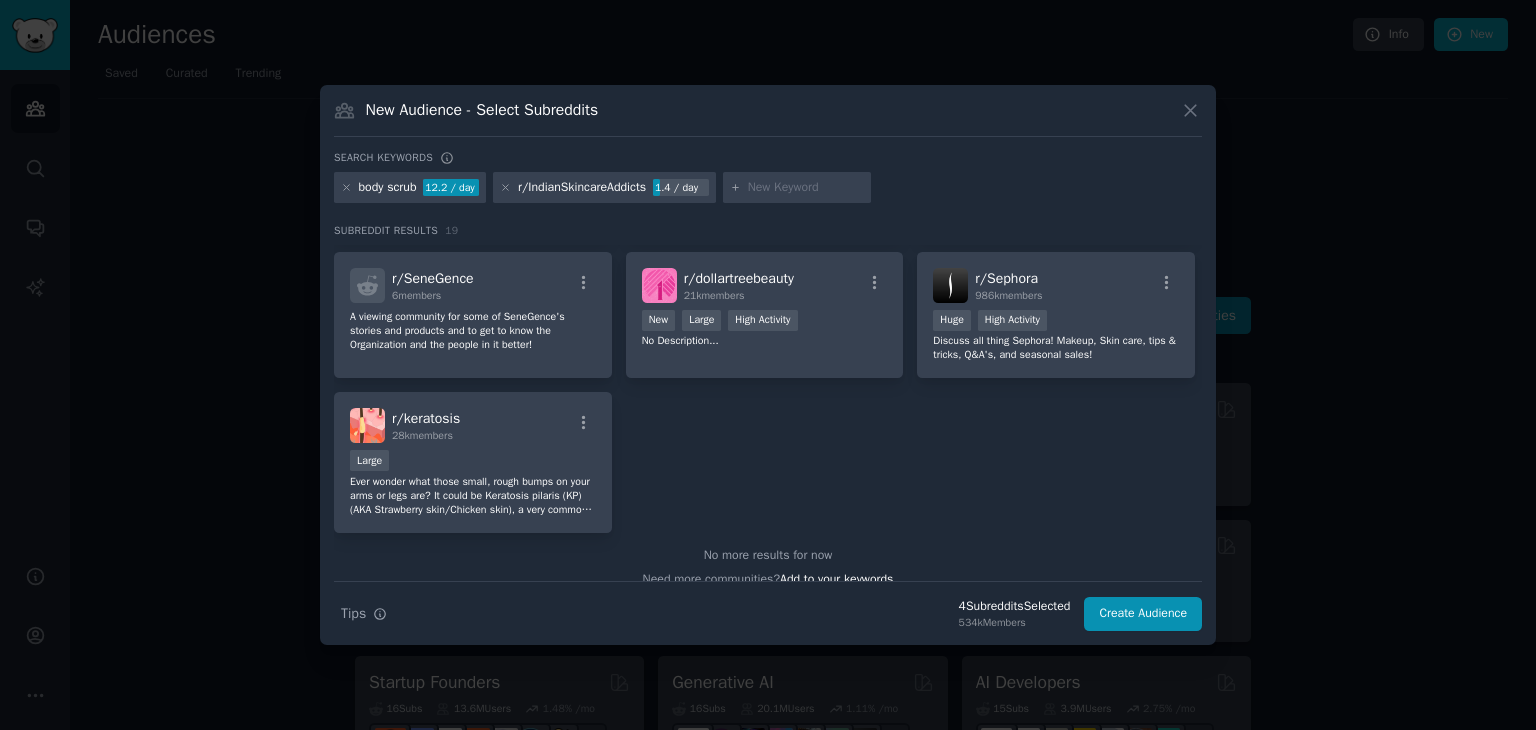 scroll, scrollTop: 768, scrollLeft: 0, axis: vertical 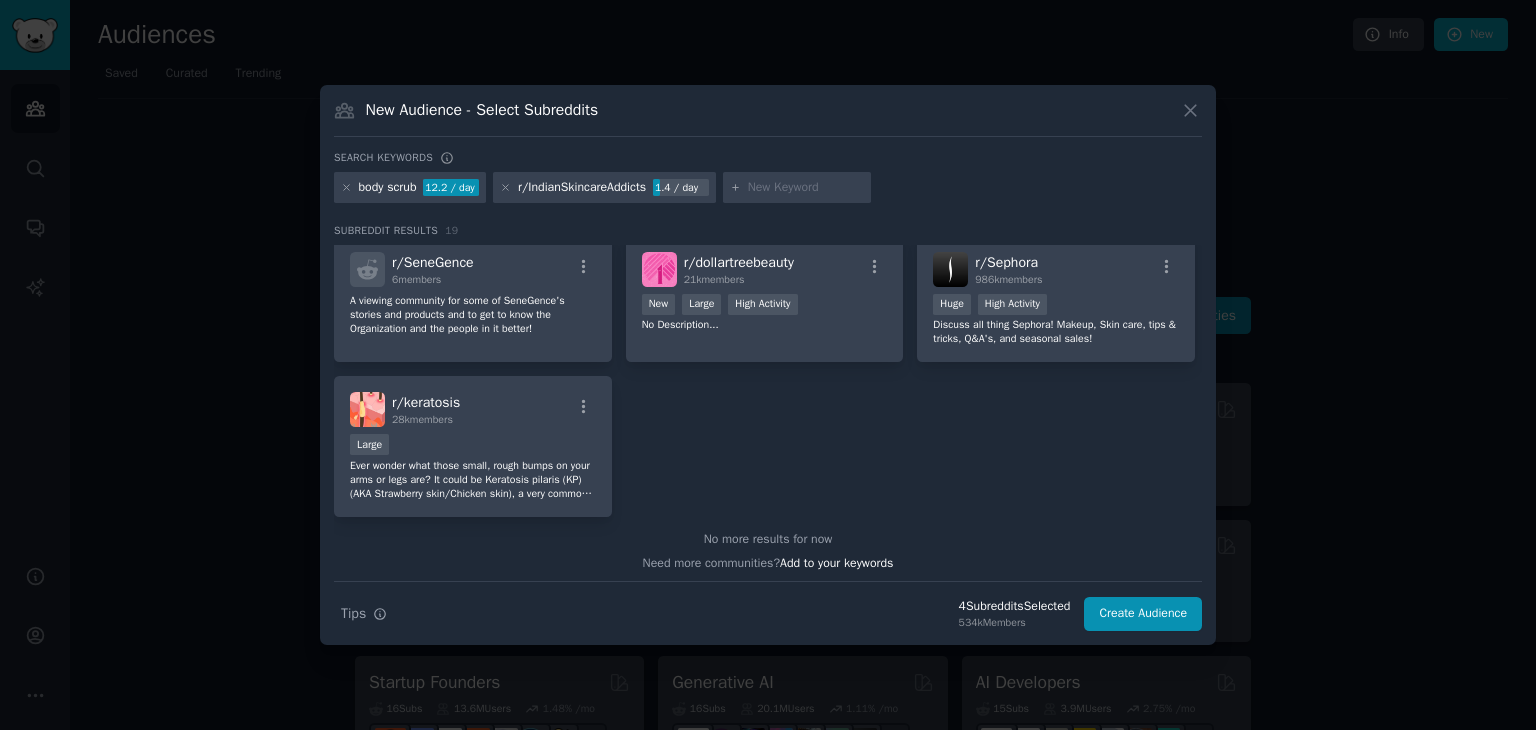 click at bounding box center (806, 188) 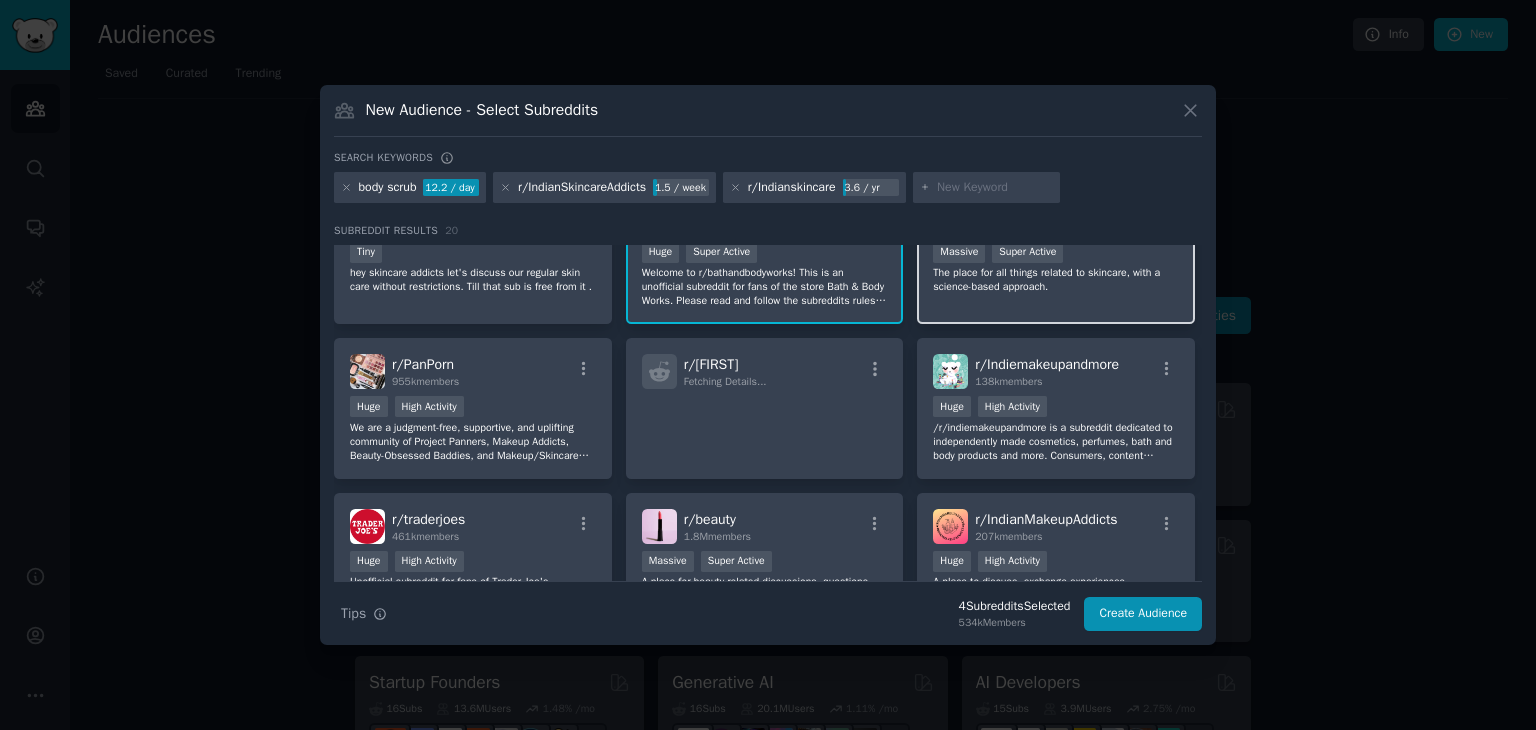 scroll, scrollTop: 218, scrollLeft: 0, axis: vertical 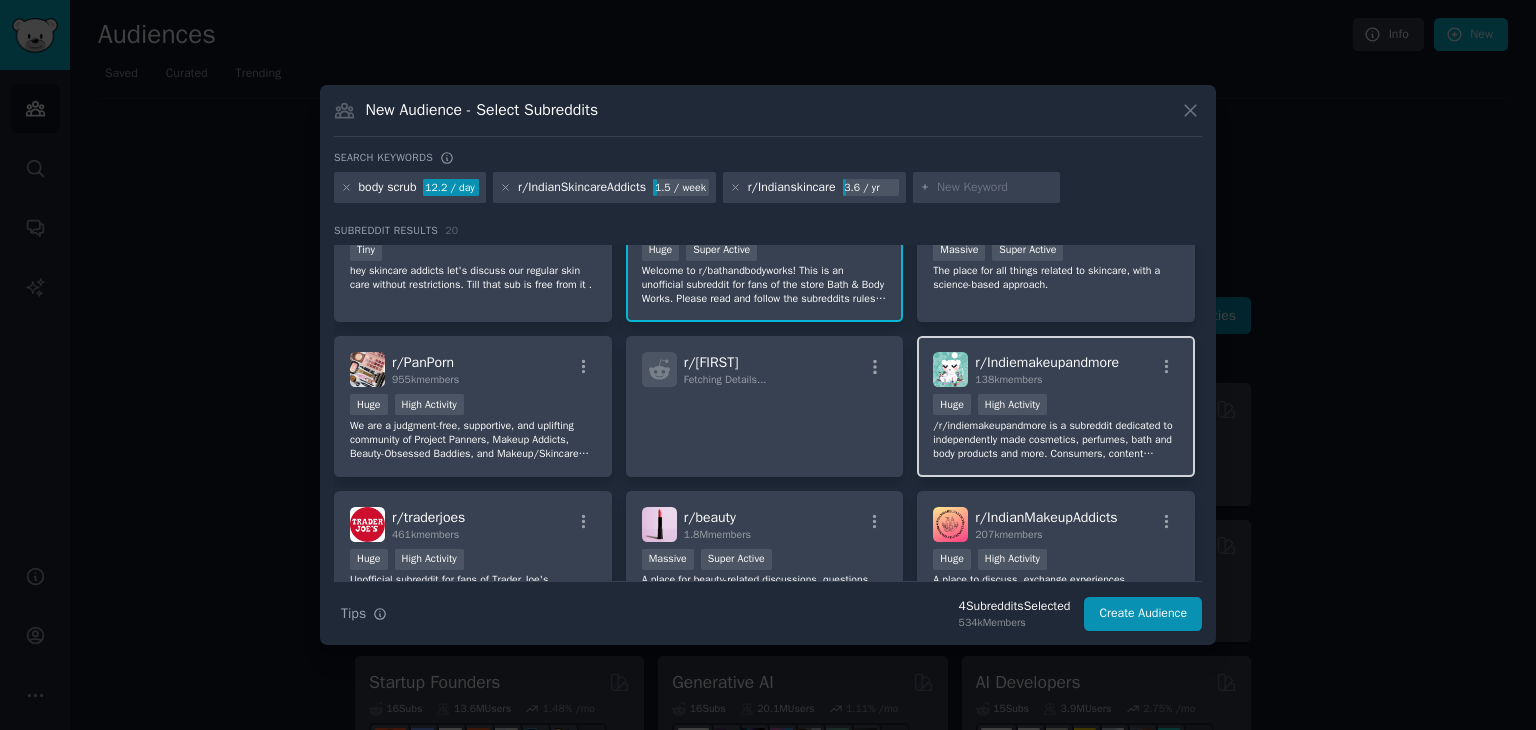 click on "Huge High Activity" at bounding box center (1056, 406) 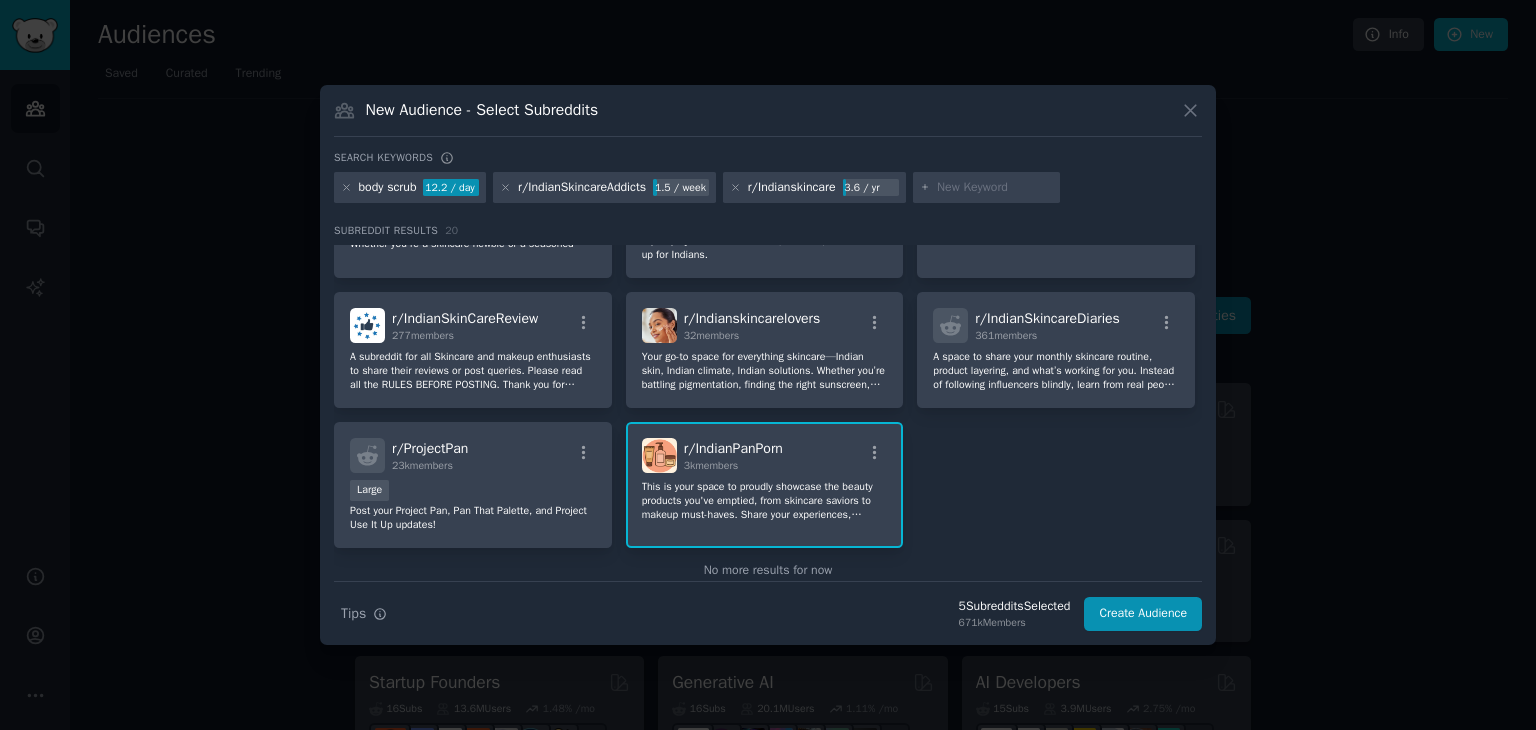 scroll, scrollTop: 0, scrollLeft: 0, axis: both 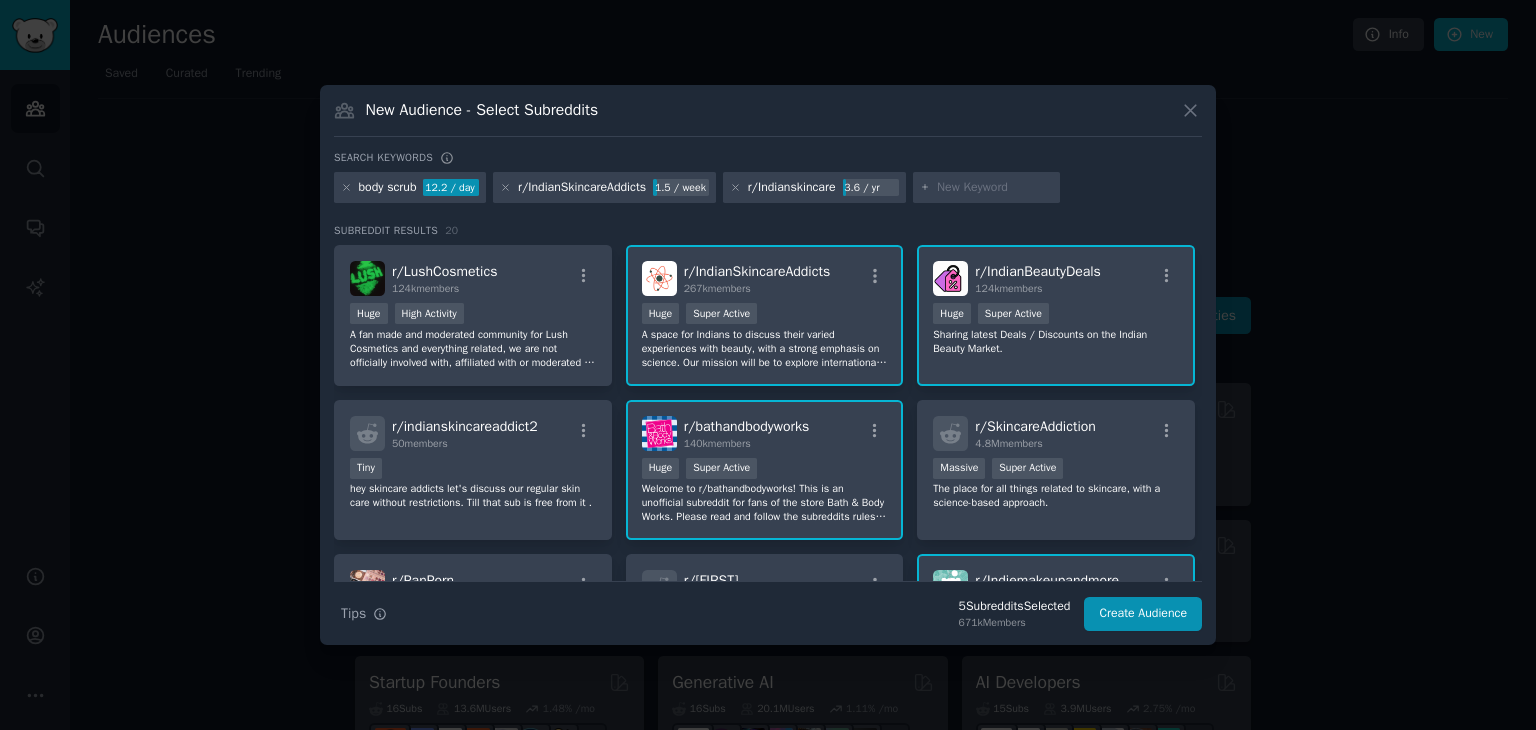 paste on "r/DesiBeauty" 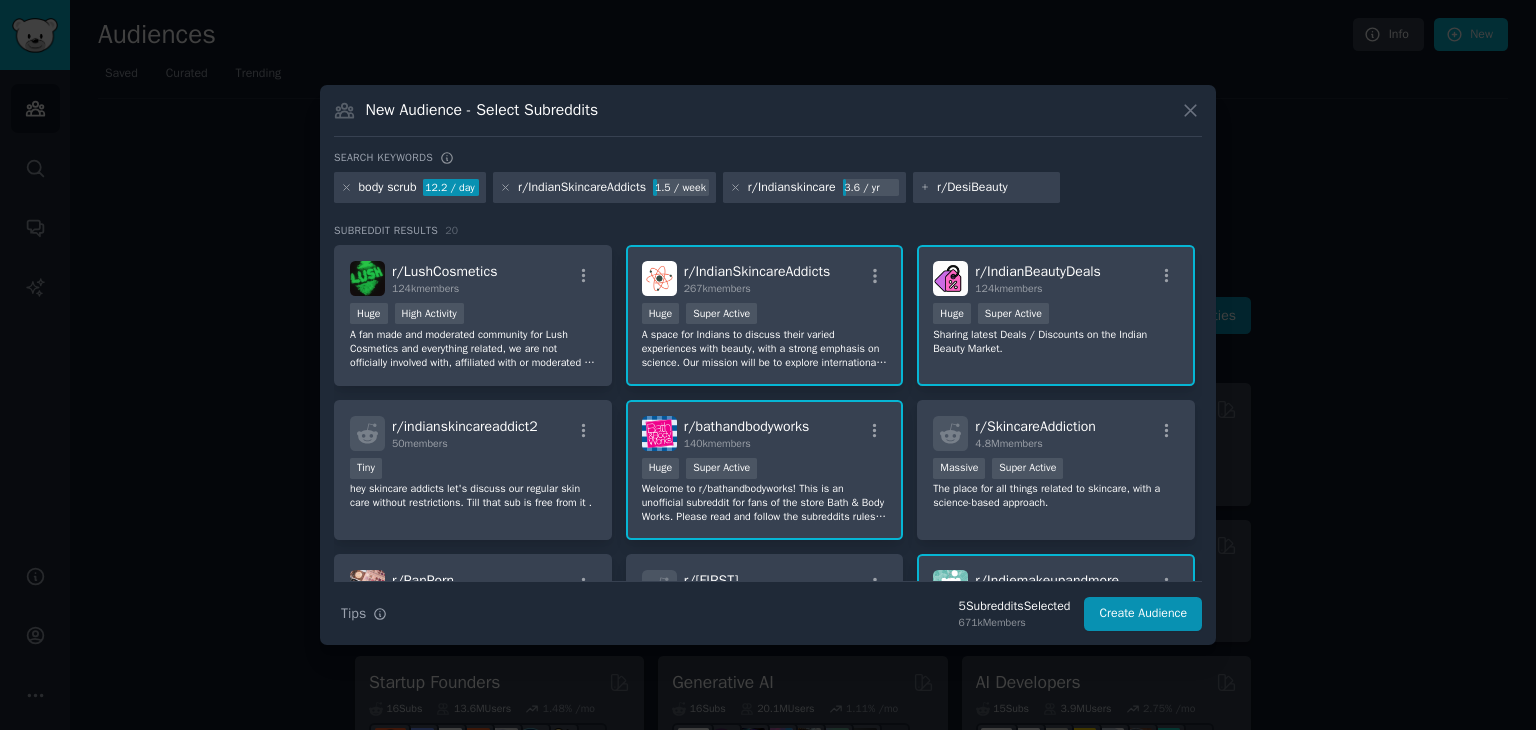 click on "r/DesiBeauty" at bounding box center [995, 188] 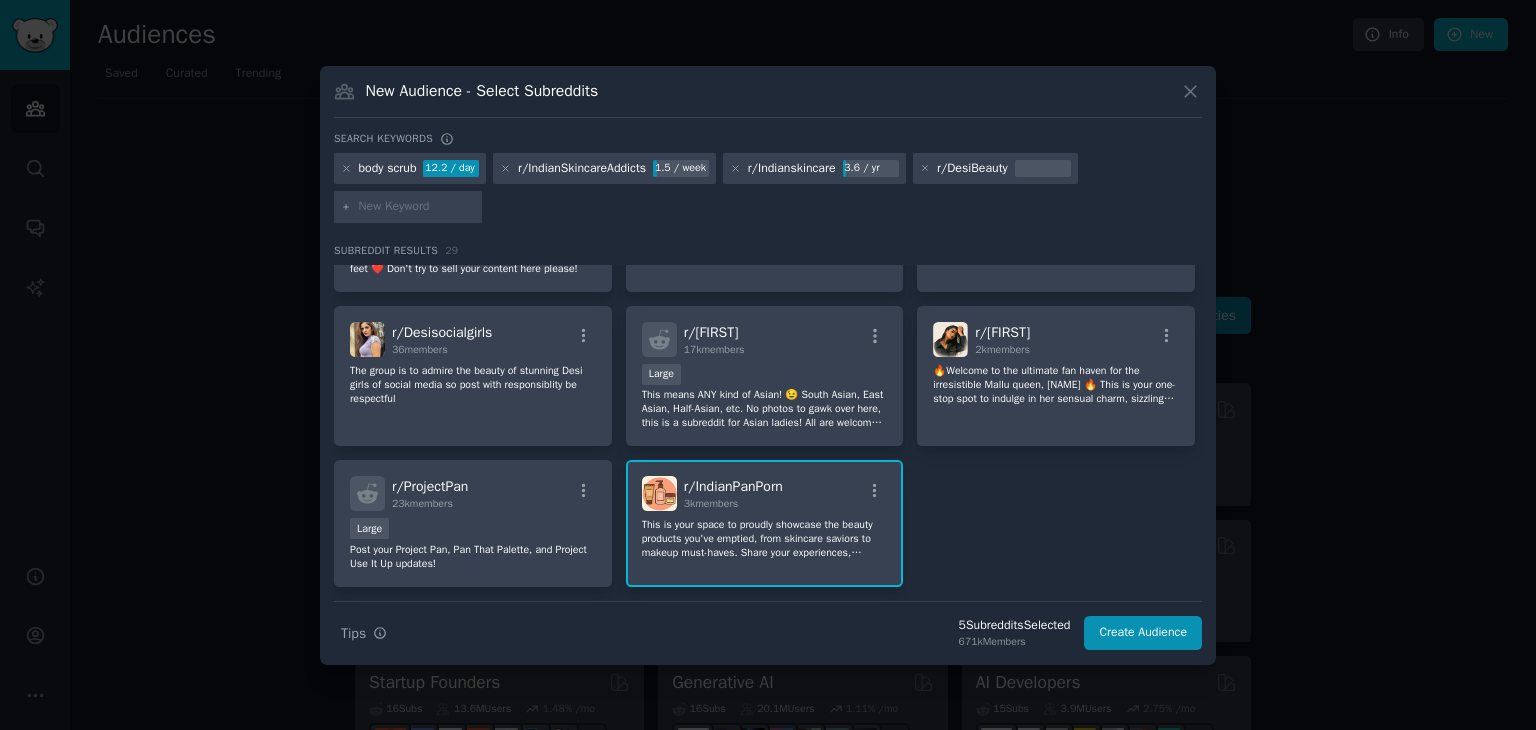 scroll, scrollTop: 1166, scrollLeft: 0, axis: vertical 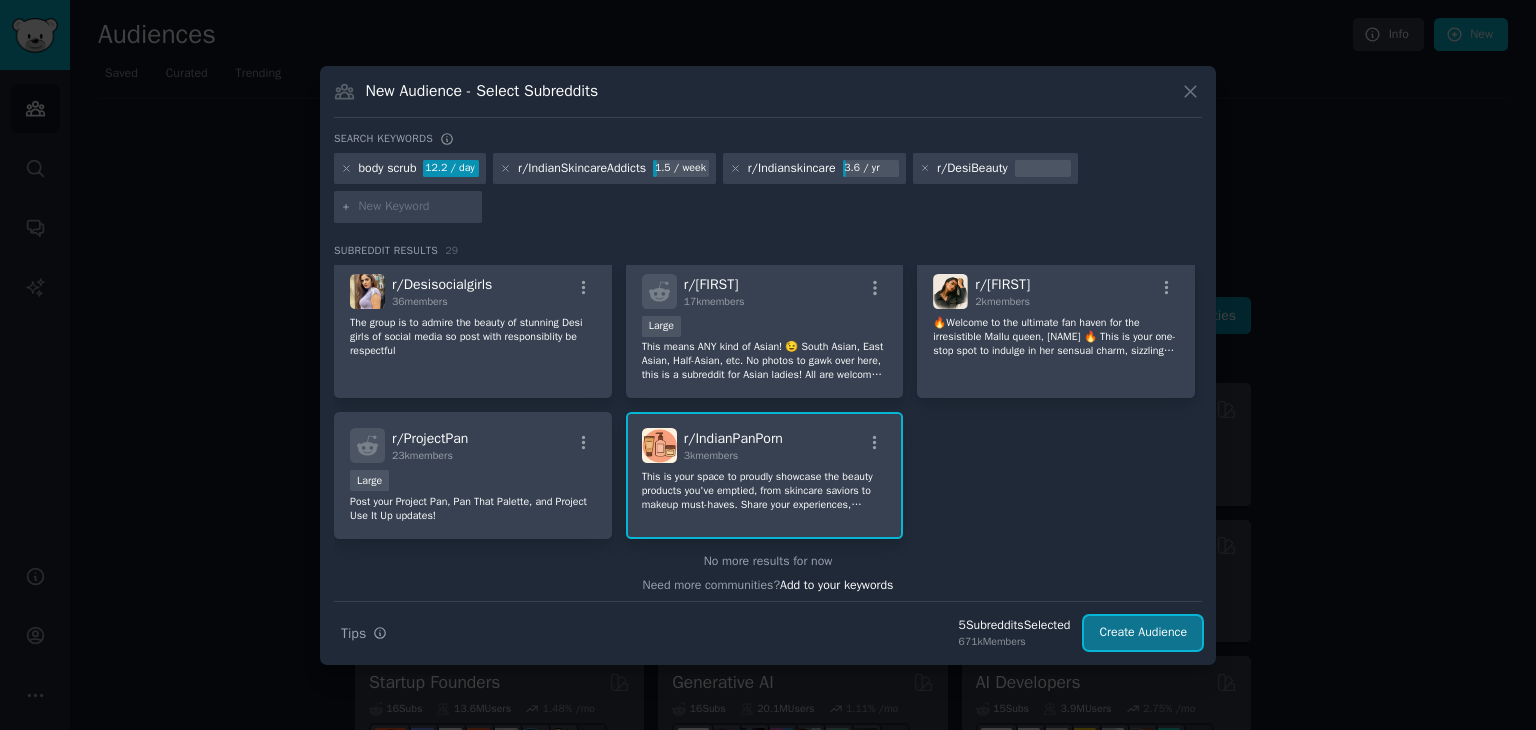click on "Create Audience" at bounding box center [1143, 633] 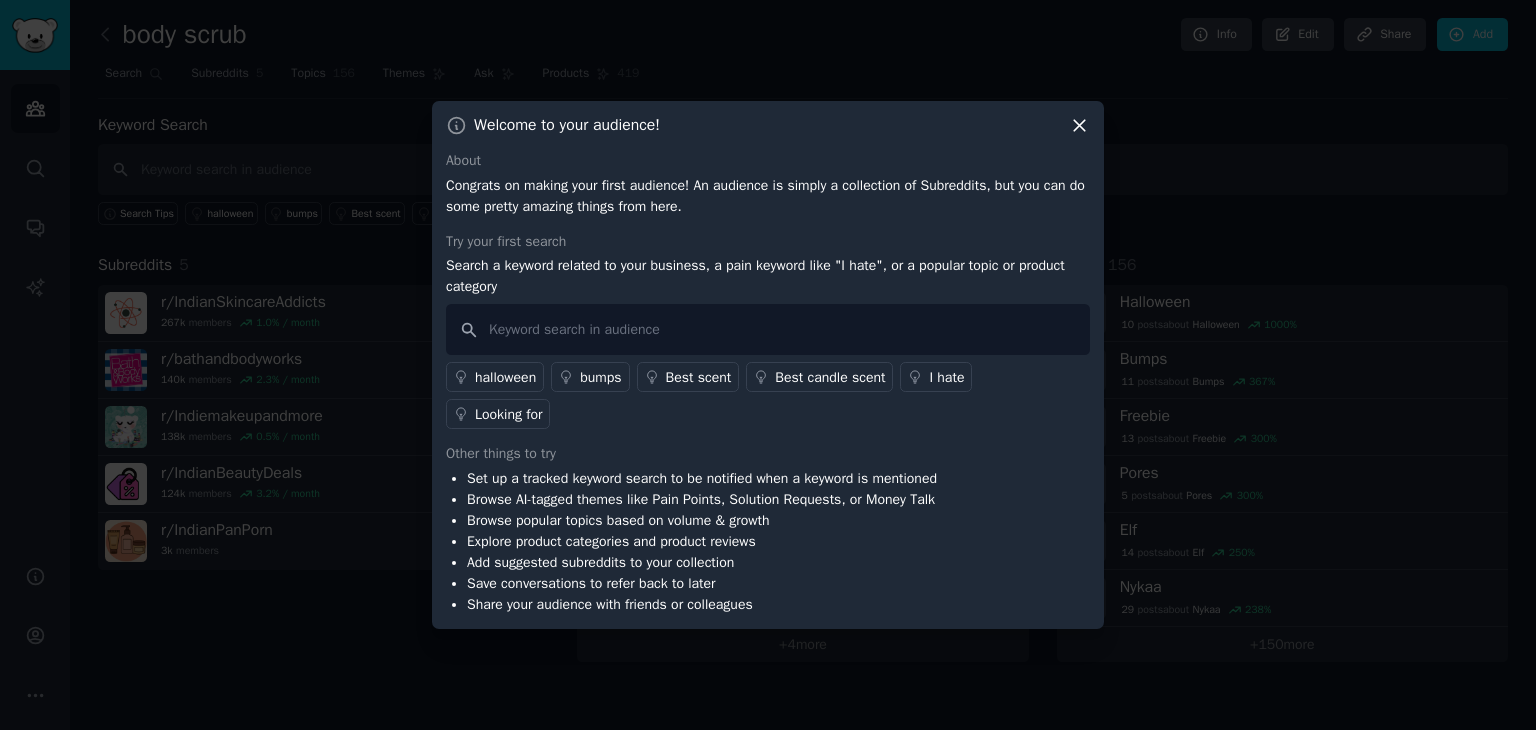 click on "Welcome to your audience!" at bounding box center (768, 125) 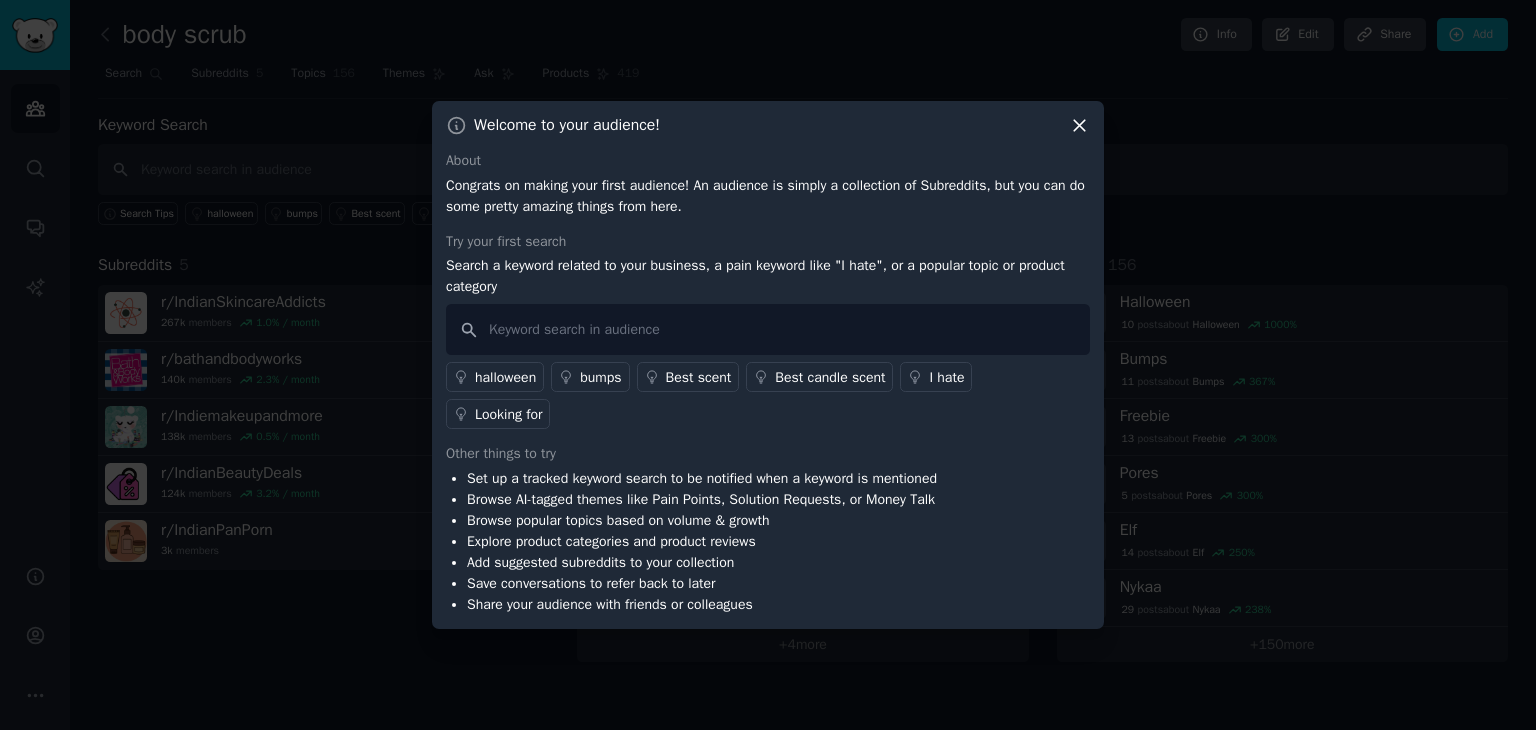 click 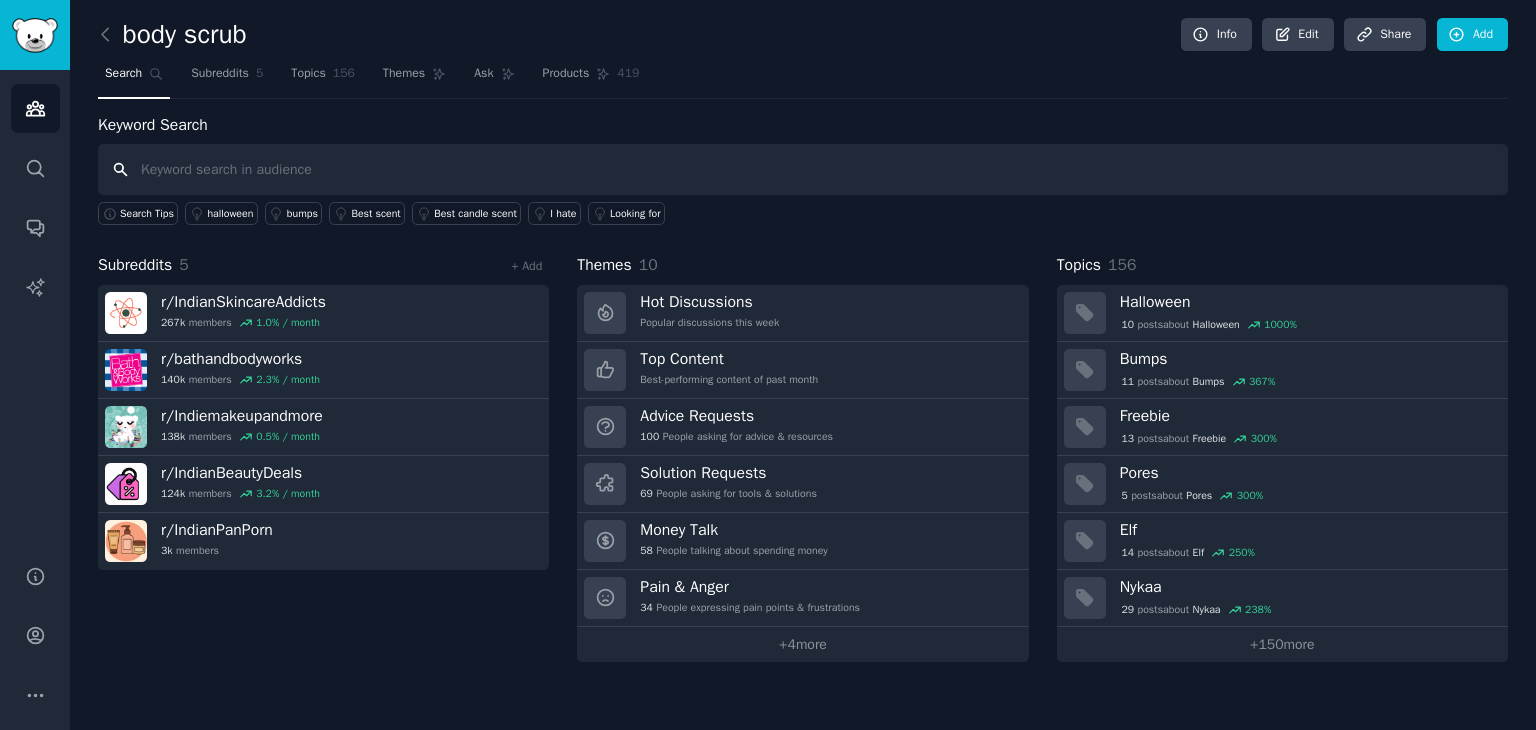 click at bounding box center [803, 169] 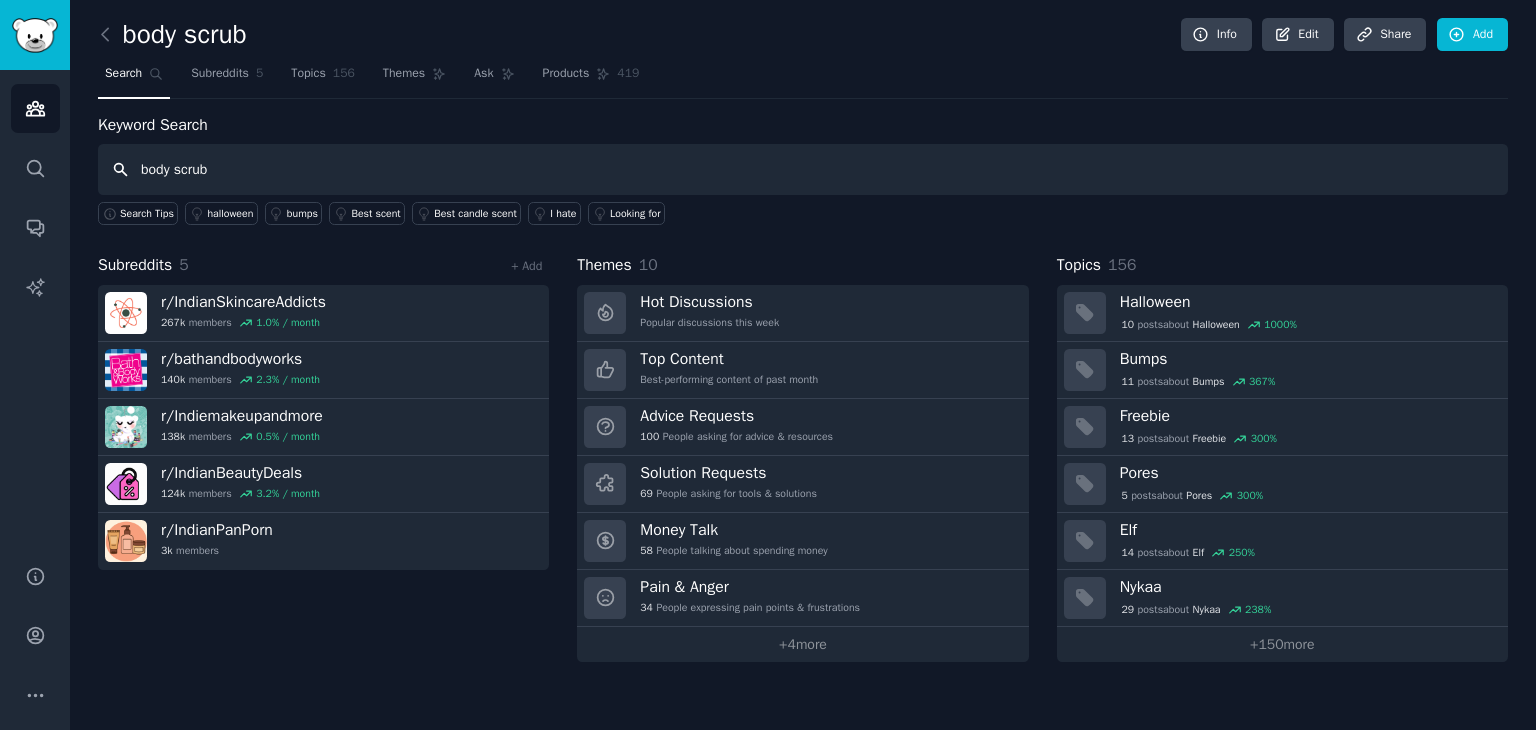 type on "body scrub" 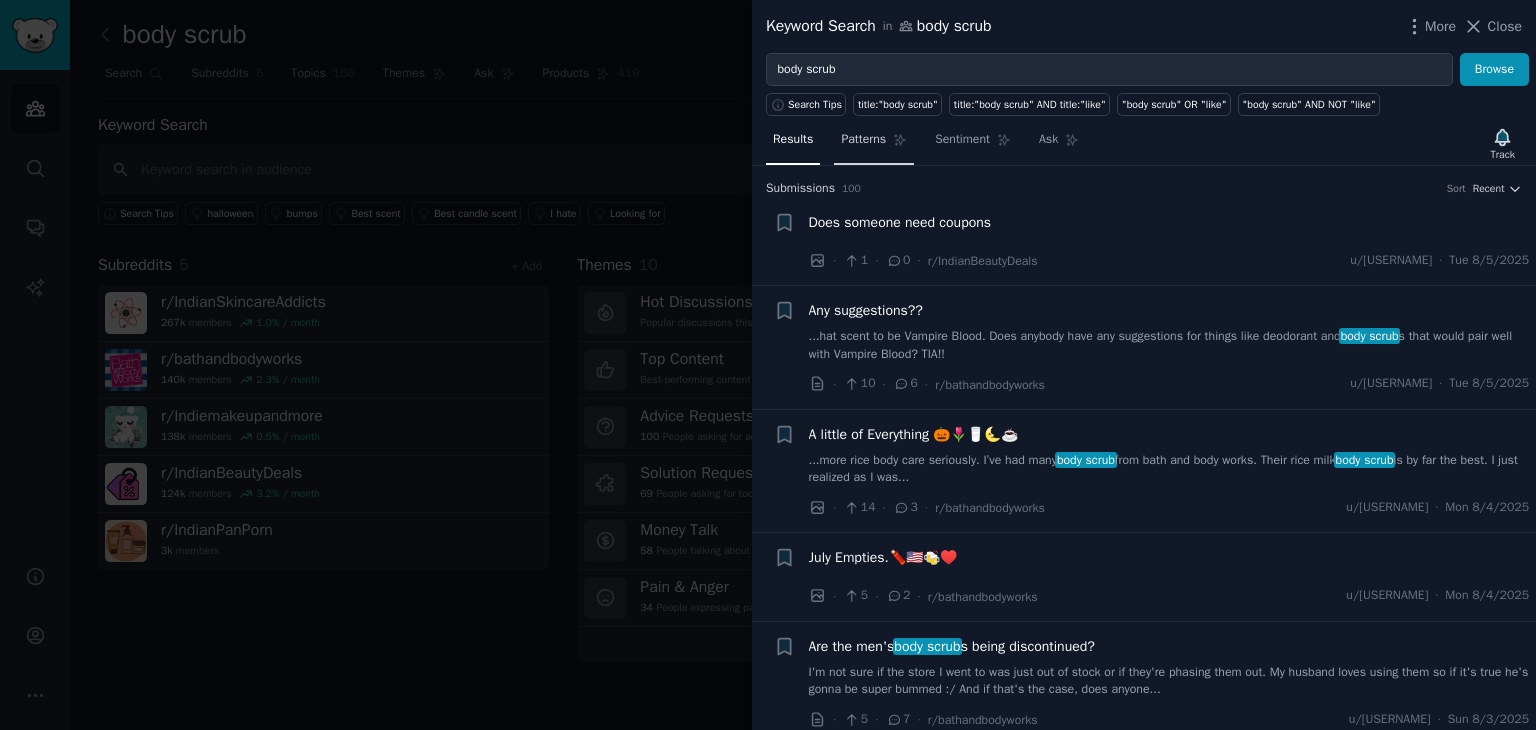 click on "Patterns" at bounding box center (863, 140) 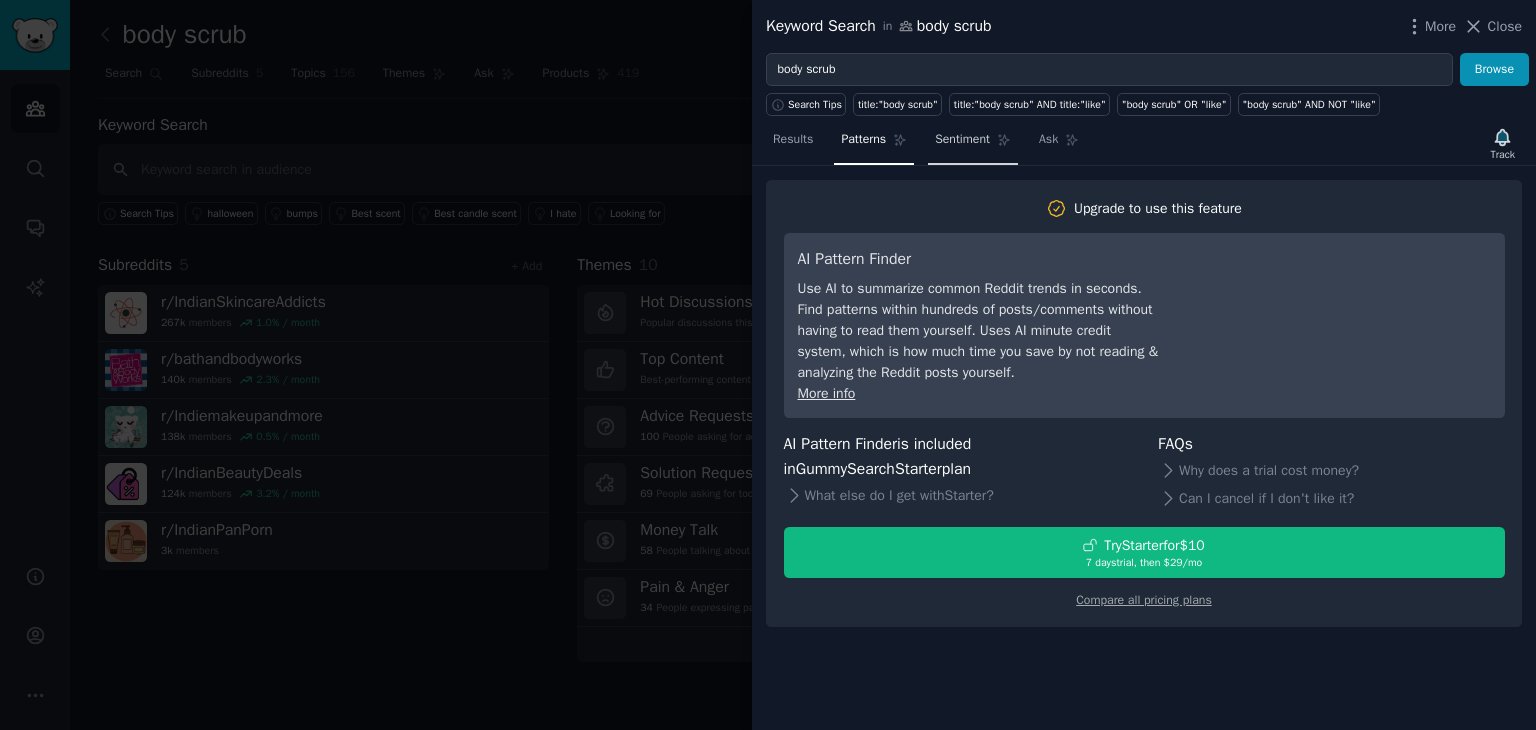 click on "Sentiment" at bounding box center (962, 140) 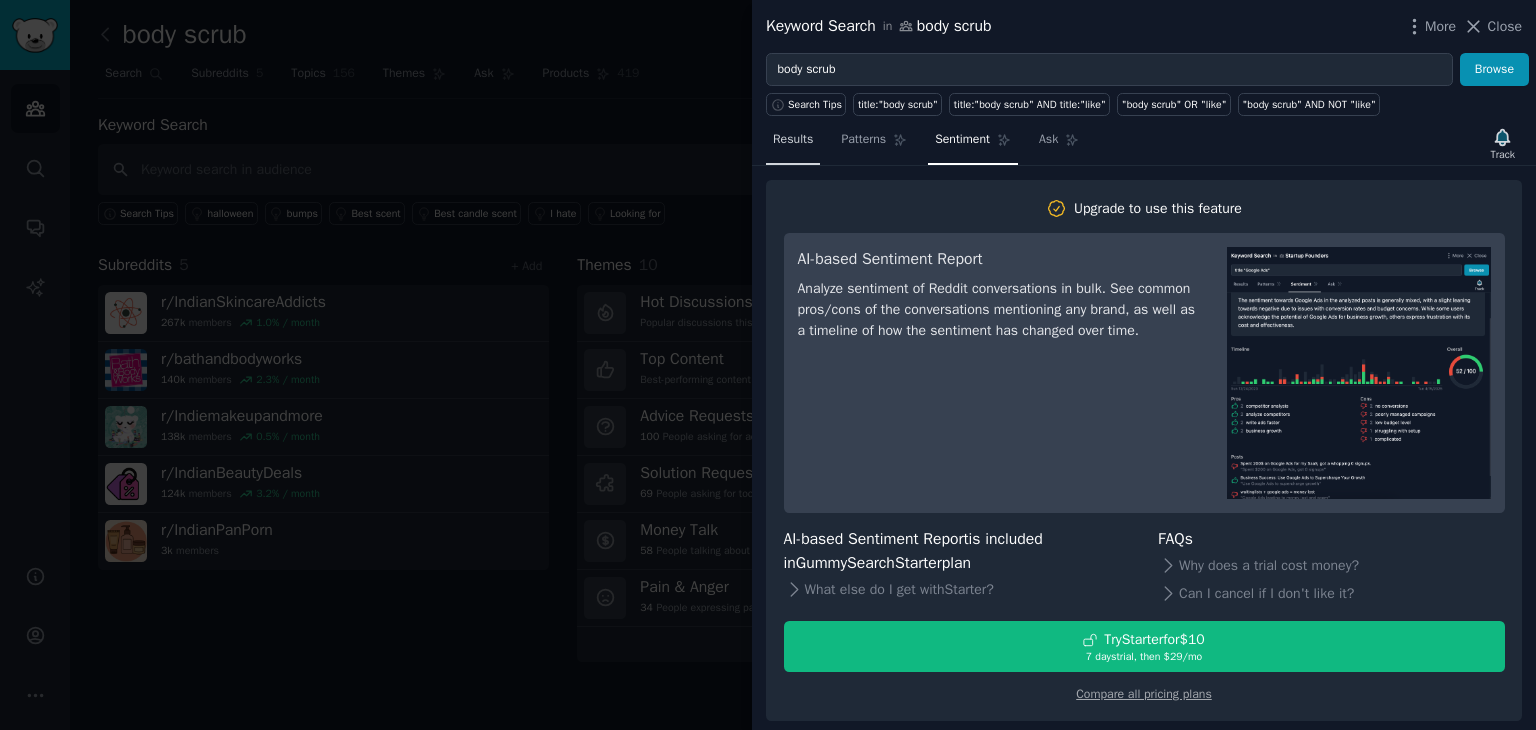 click on "Results" at bounding box center (793, 140) 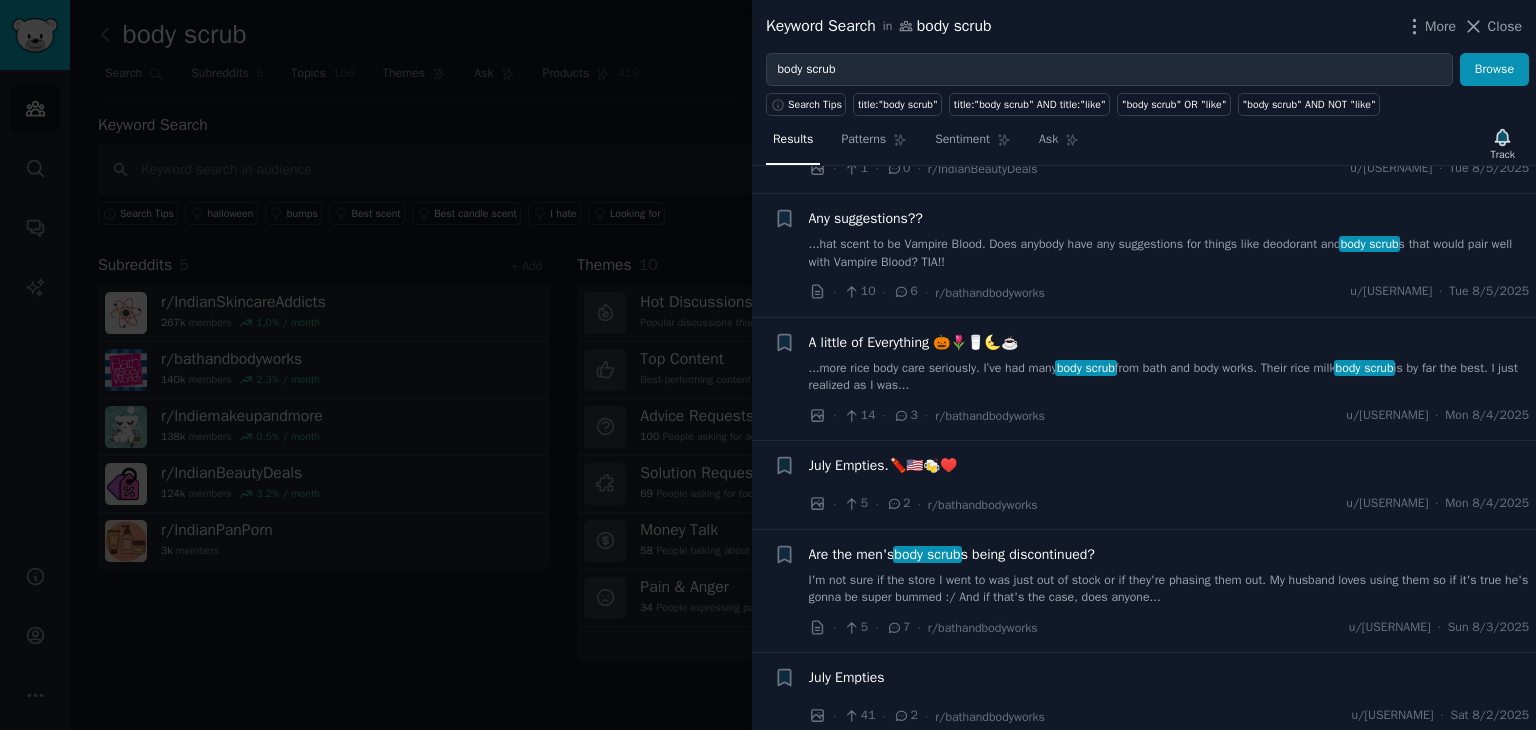 scroll, scrollTop: 0, scrollLeft: 0, axis: both 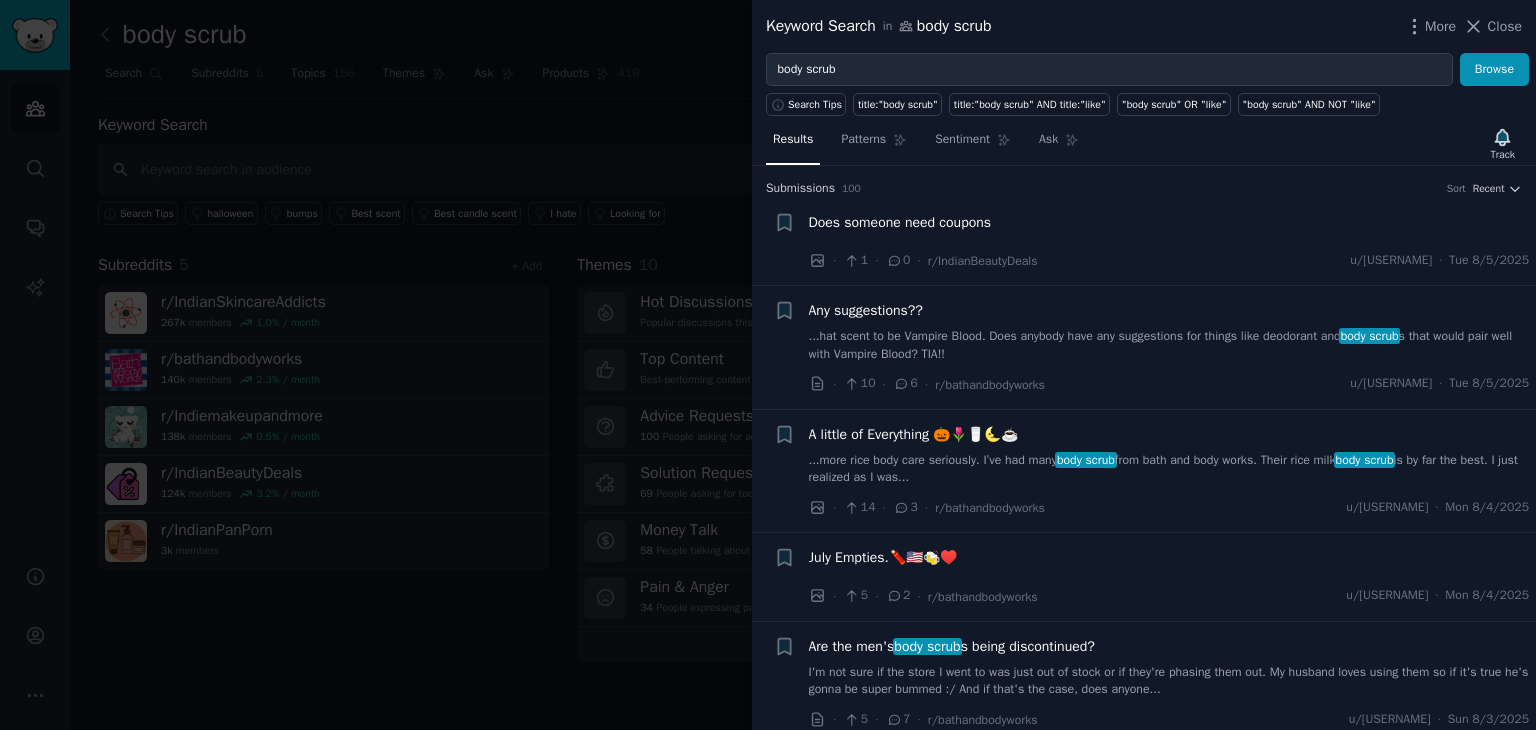 click on "+ Does someone need coupons · 1 · 0 · r/IndianBeautyDeals u/[USERNAME] · [DAY] [MONTH]/[YEAR]" at bounding box center (1144, 242) 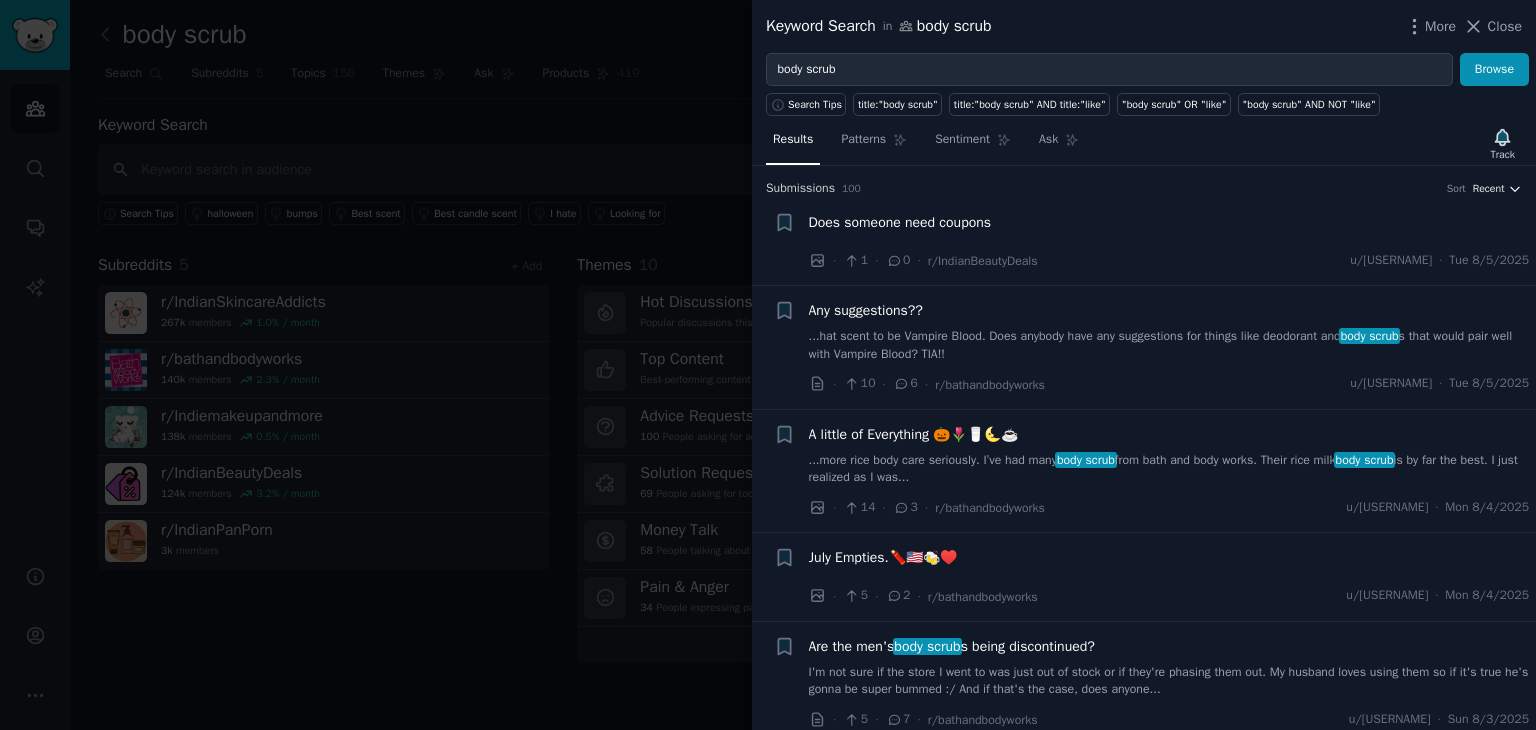click 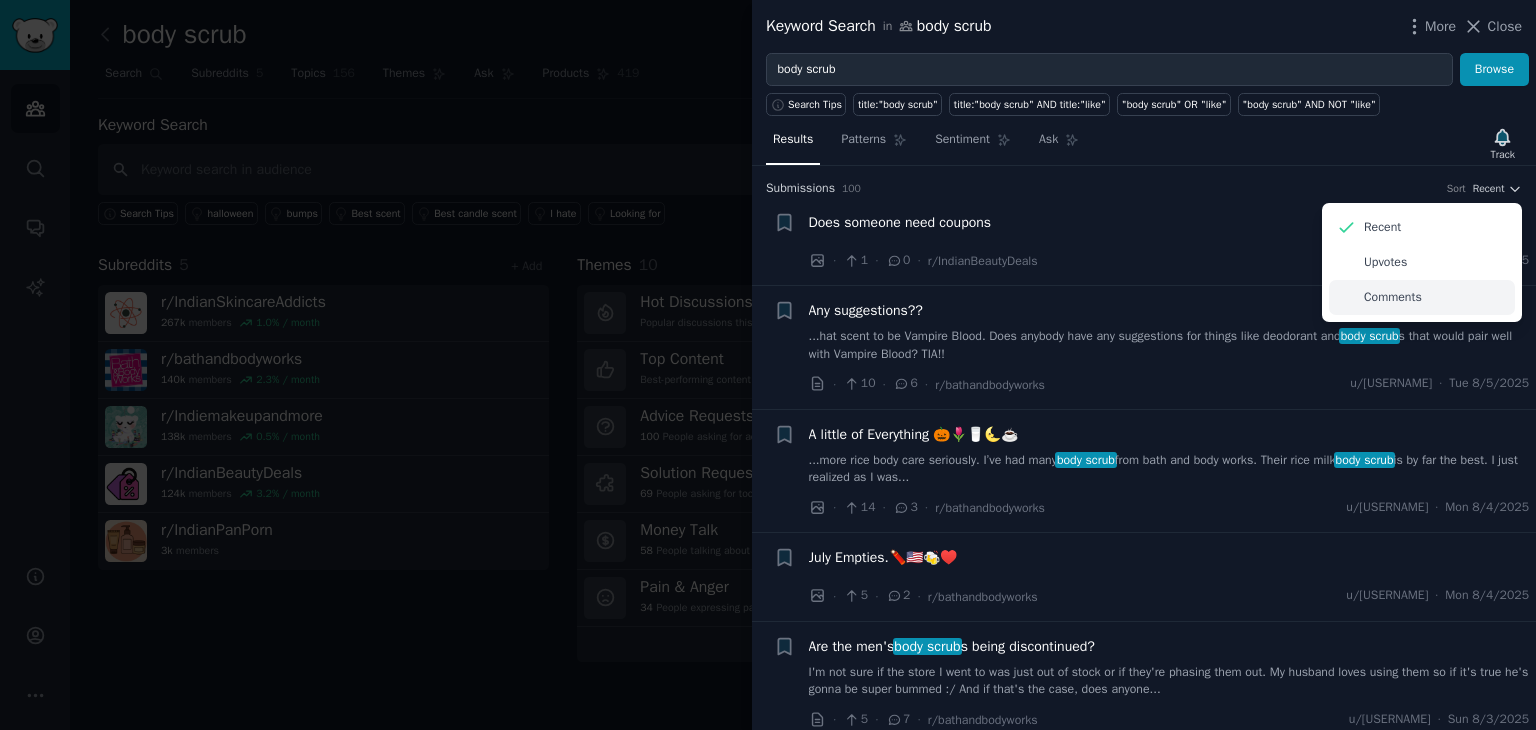 click on "Comments" at bounding box center [1393, 298] 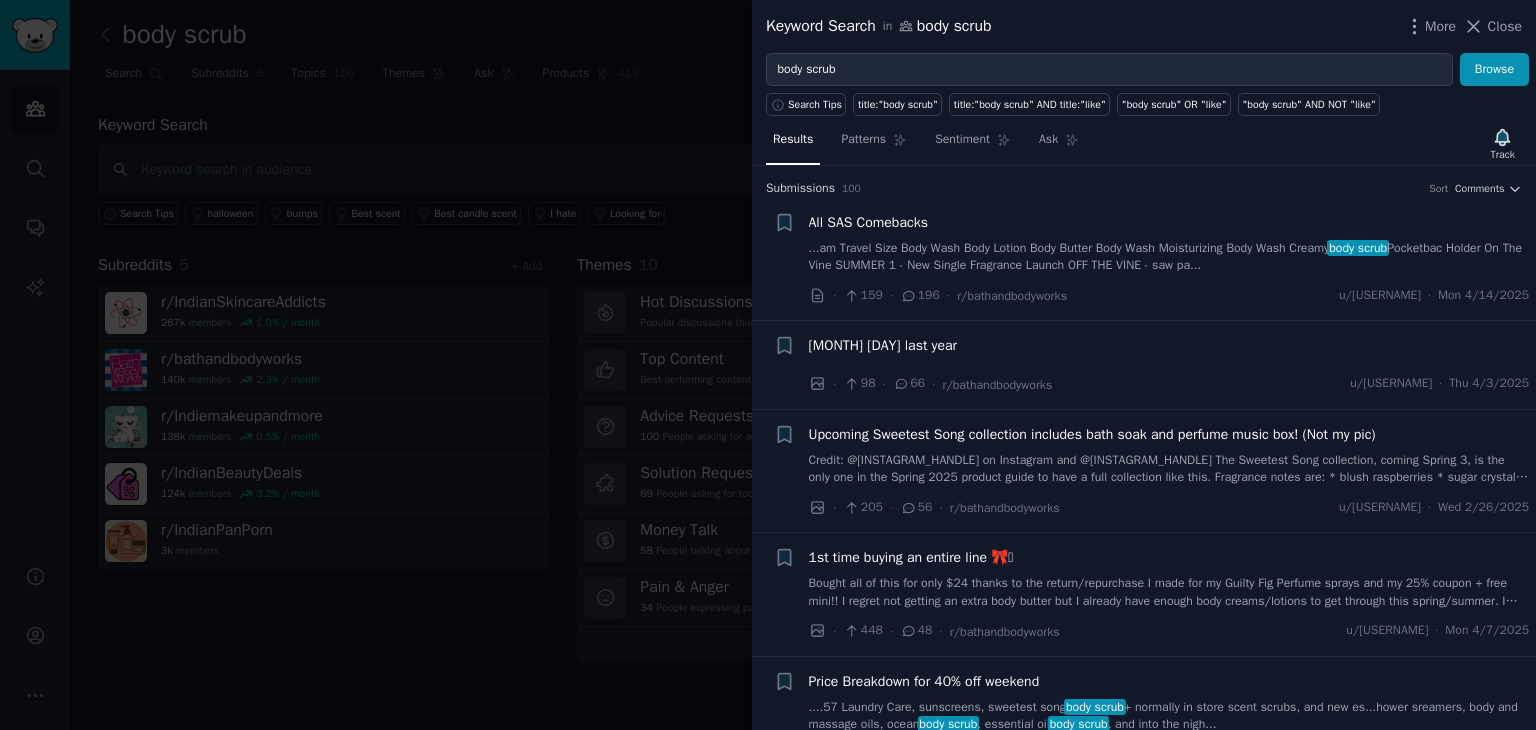 click on "...am
Travel Size Body Wash
Body Lotion
Body Butter
Body Wash
Moisturizing Body Wash
Creamy  body scrub
Pocketbac Holder
On The  Vine
SUMMER 1 - New Single Fragrance Launch OFF THE VINE - saw pa..." at bounding box center (1169, 257) 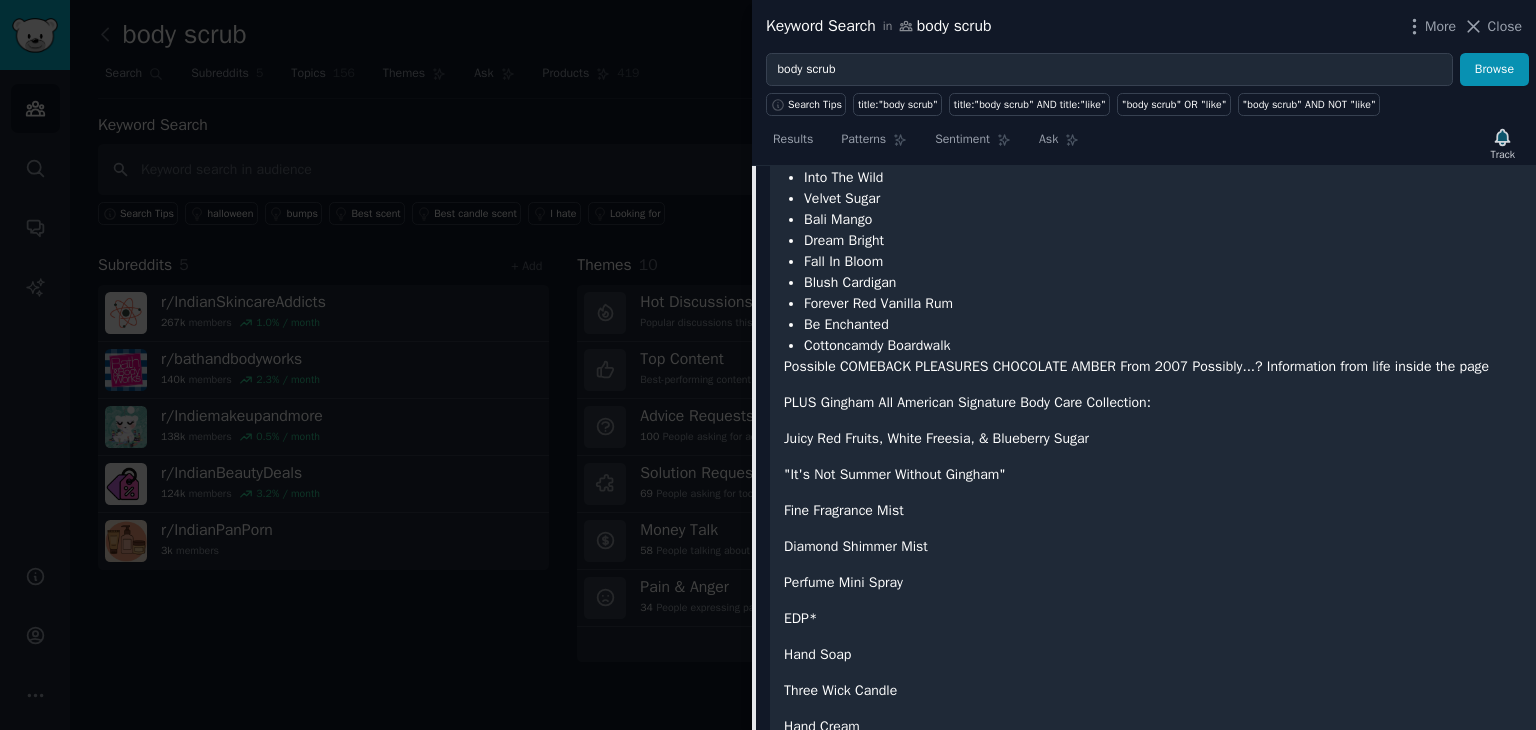 scroll, scrollTop: 0, scrollLeft: 0, axis: both 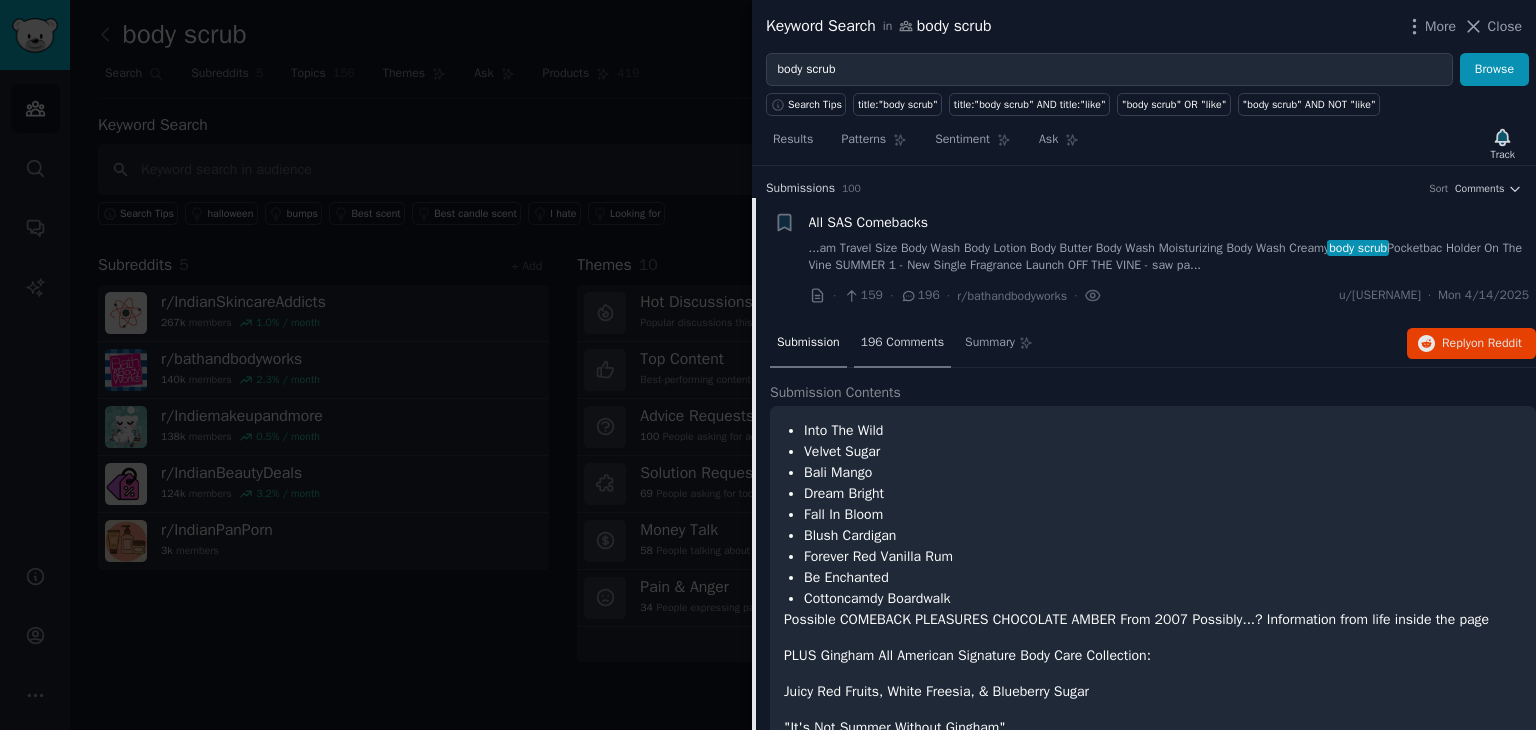 click on "196 Comments" at bounding box center [902, 343] 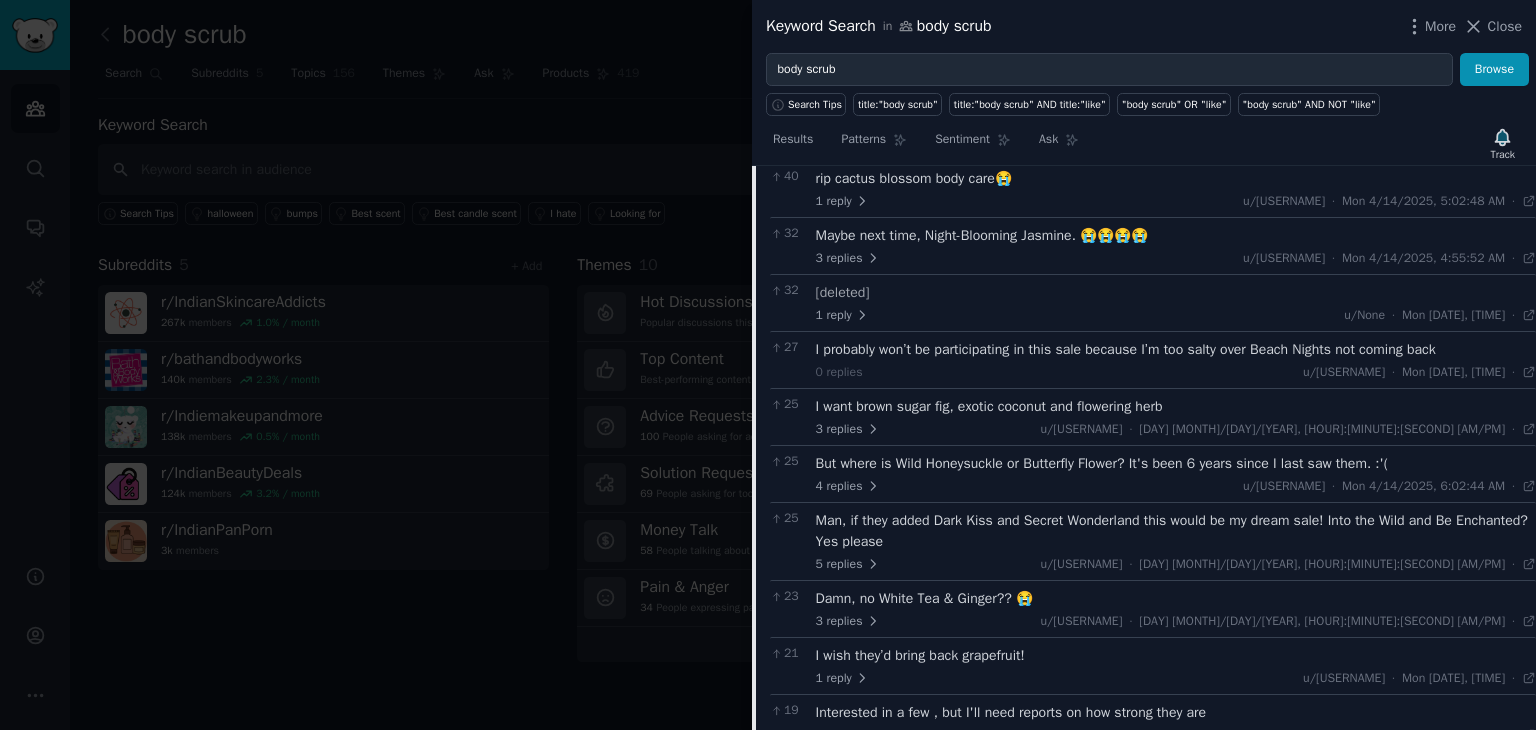 scroll, scrollTop: 0, scrollLeft: 0, axis: both 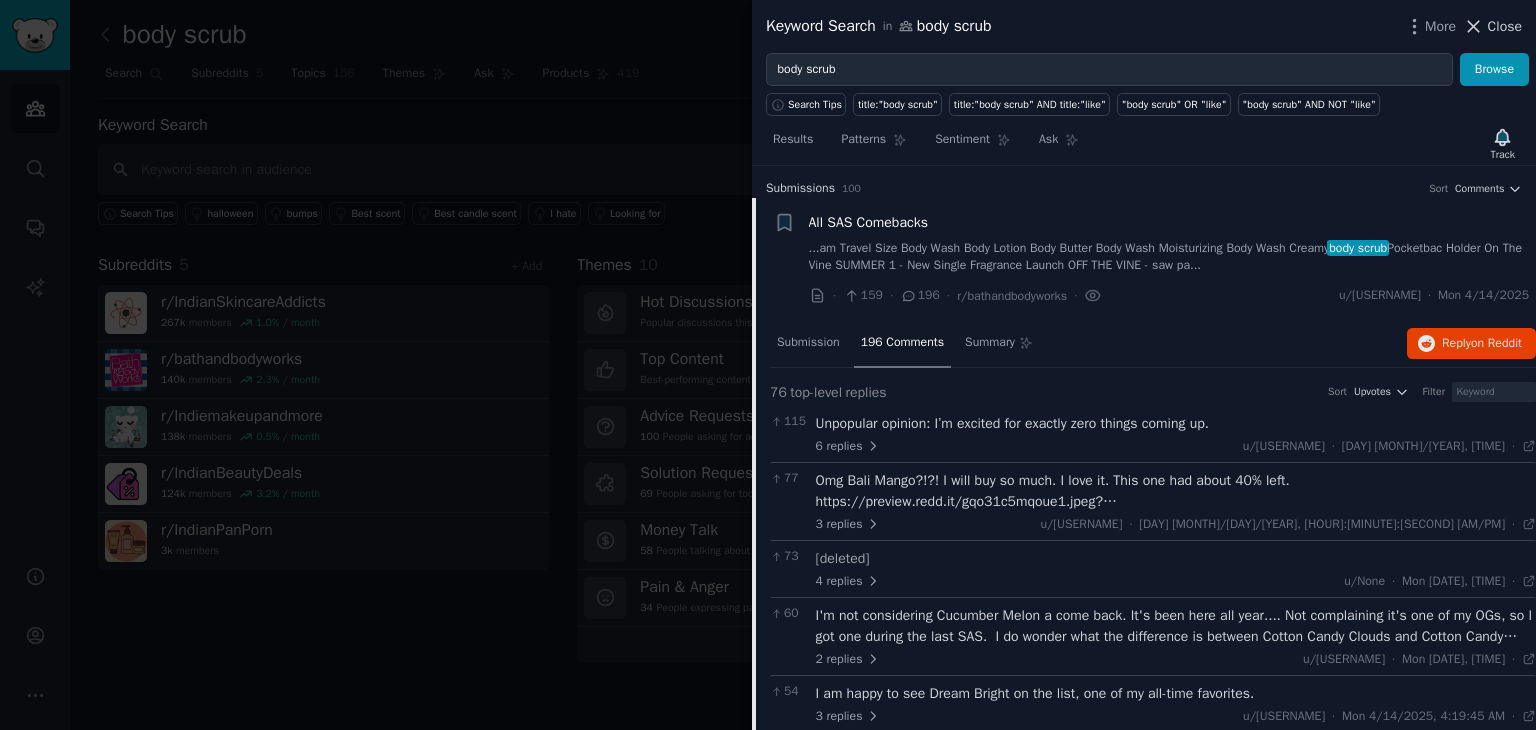 click on "Close" at bounding box center (1505, 26) 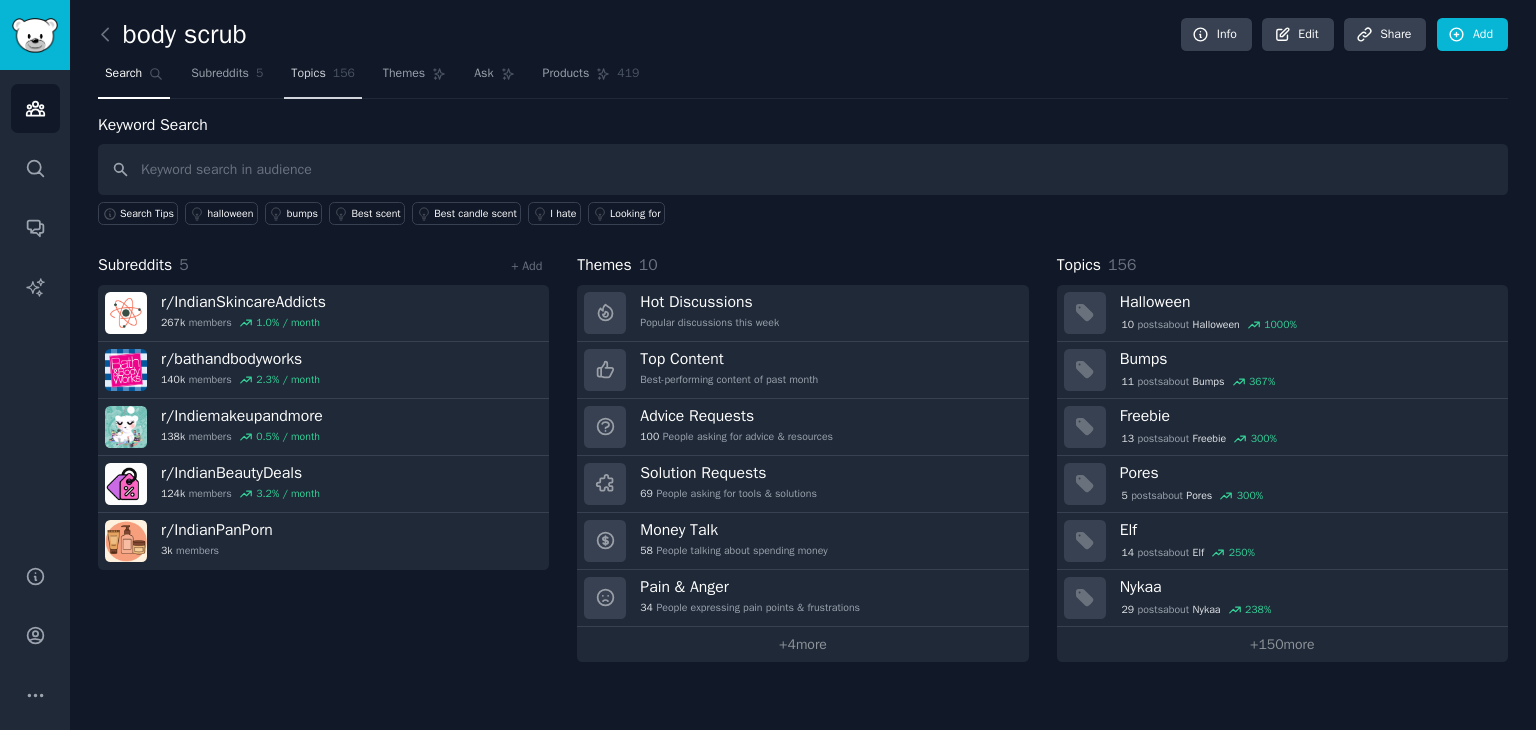 click on "156" 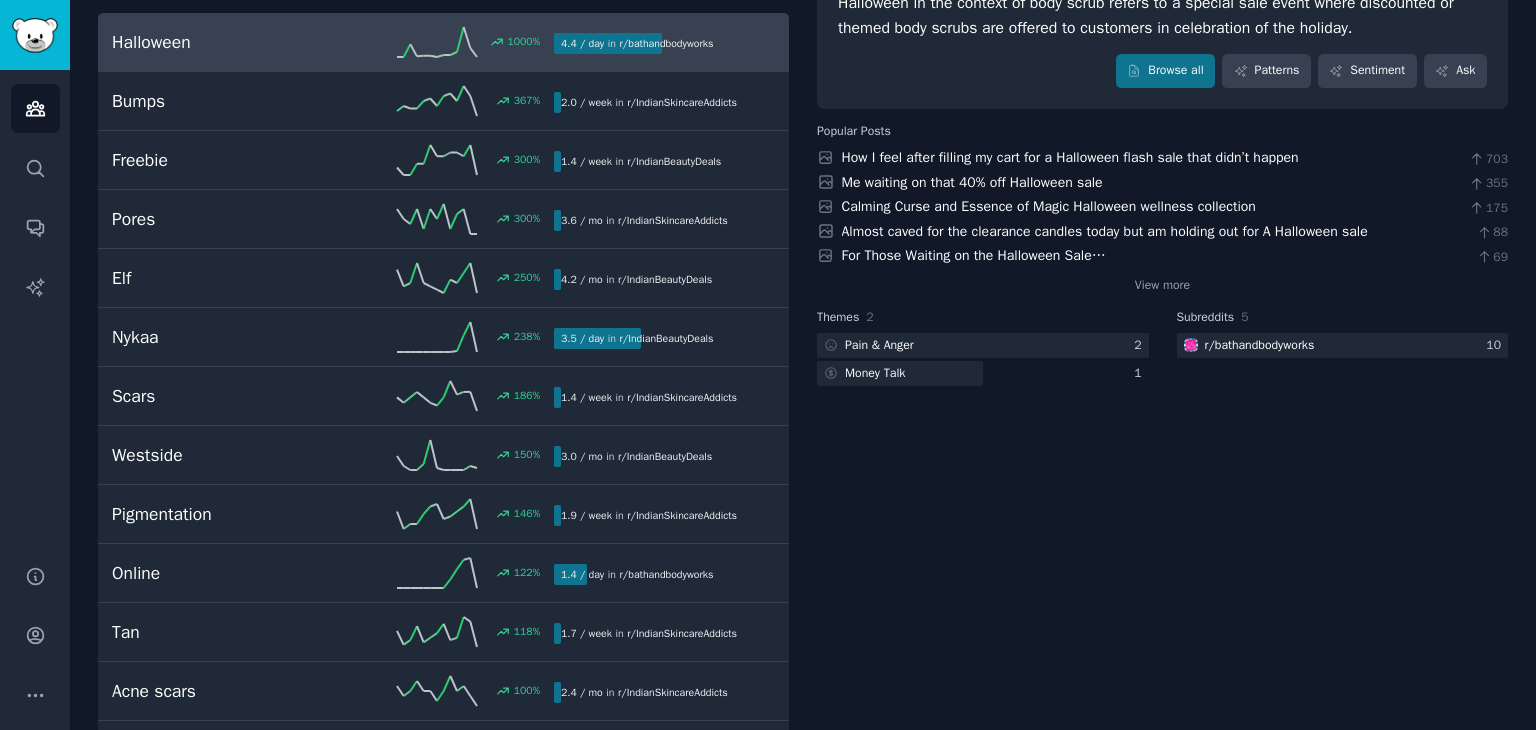 scroll, scrollTop: 0, scrollLeft: 0, axis: both 